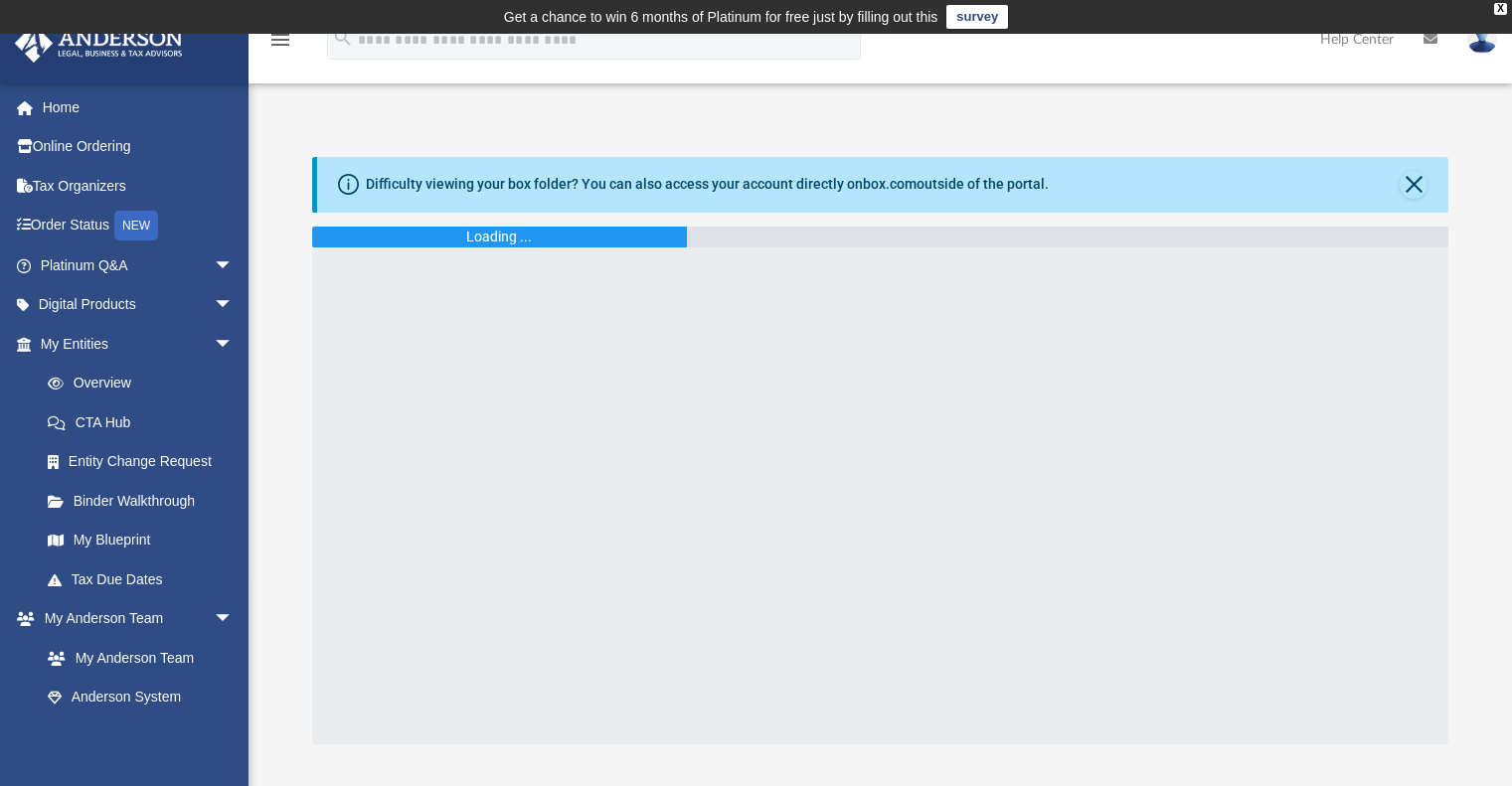 scroll, scrollTop: 0, scrollLeft: 0, axis: both 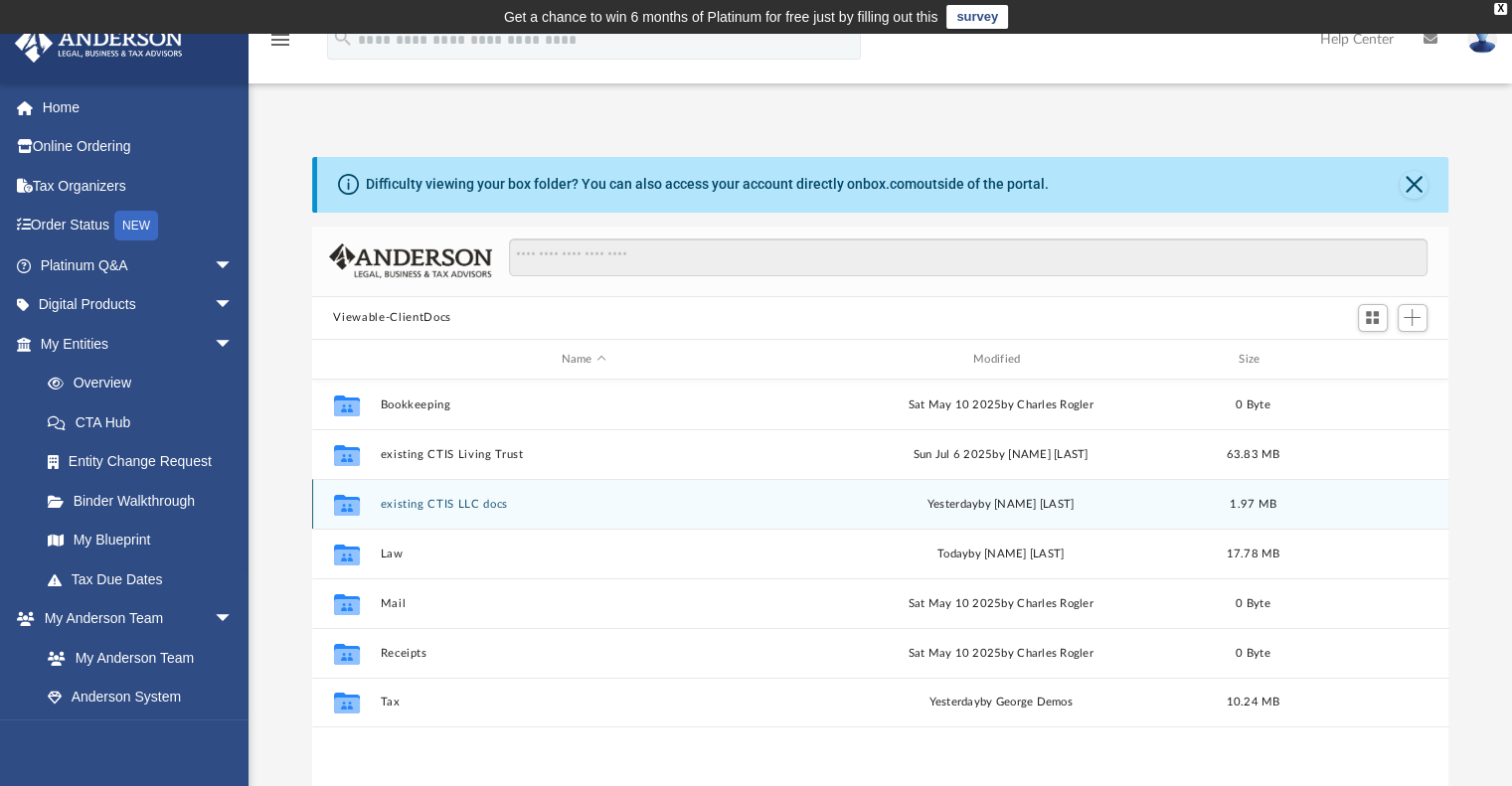 click on "existing CTIS LLC docs" at bounding box center [584, 504] 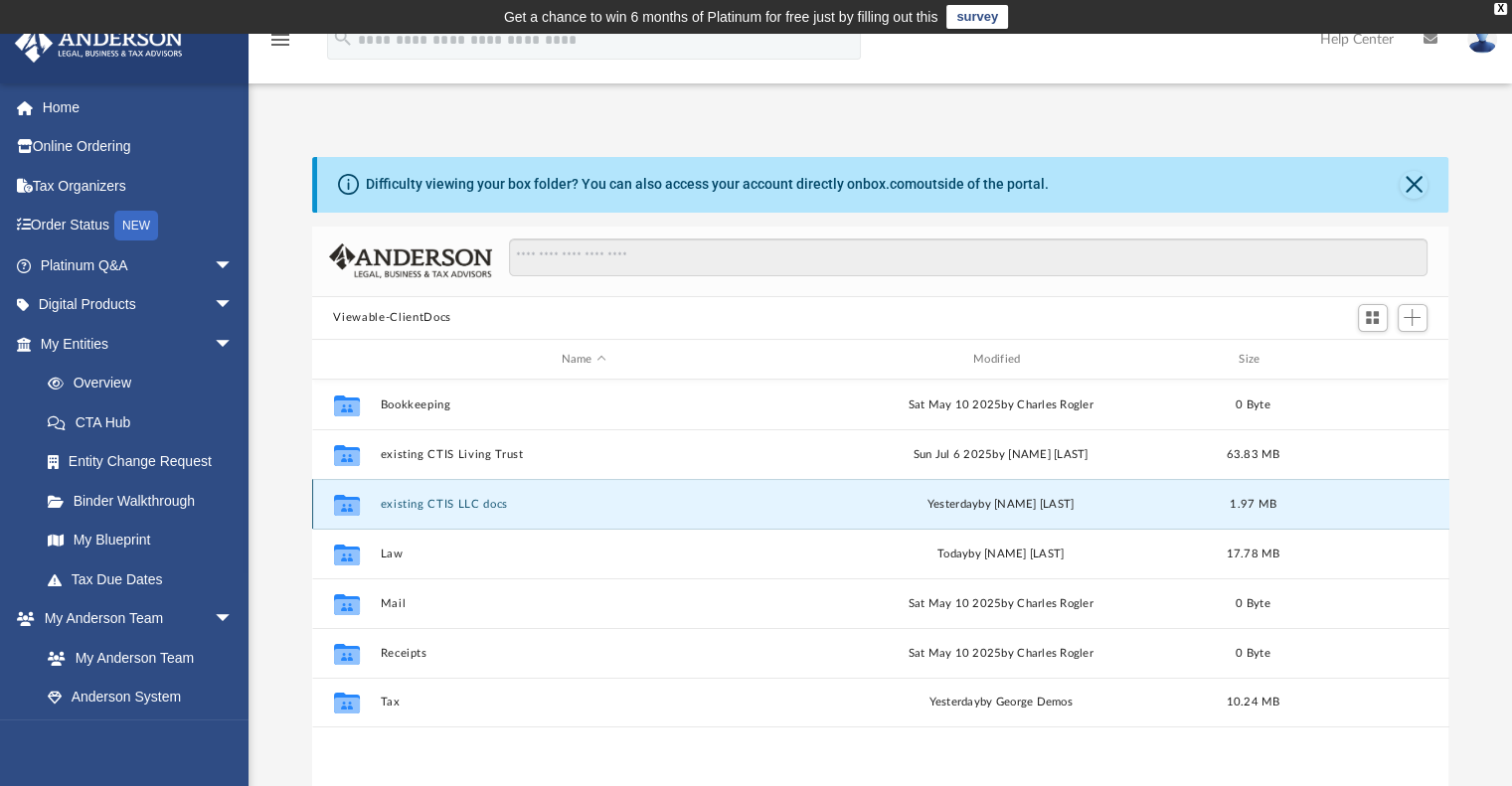 click on "existing CTIS LLC docs" at bounding box center (584, 504) 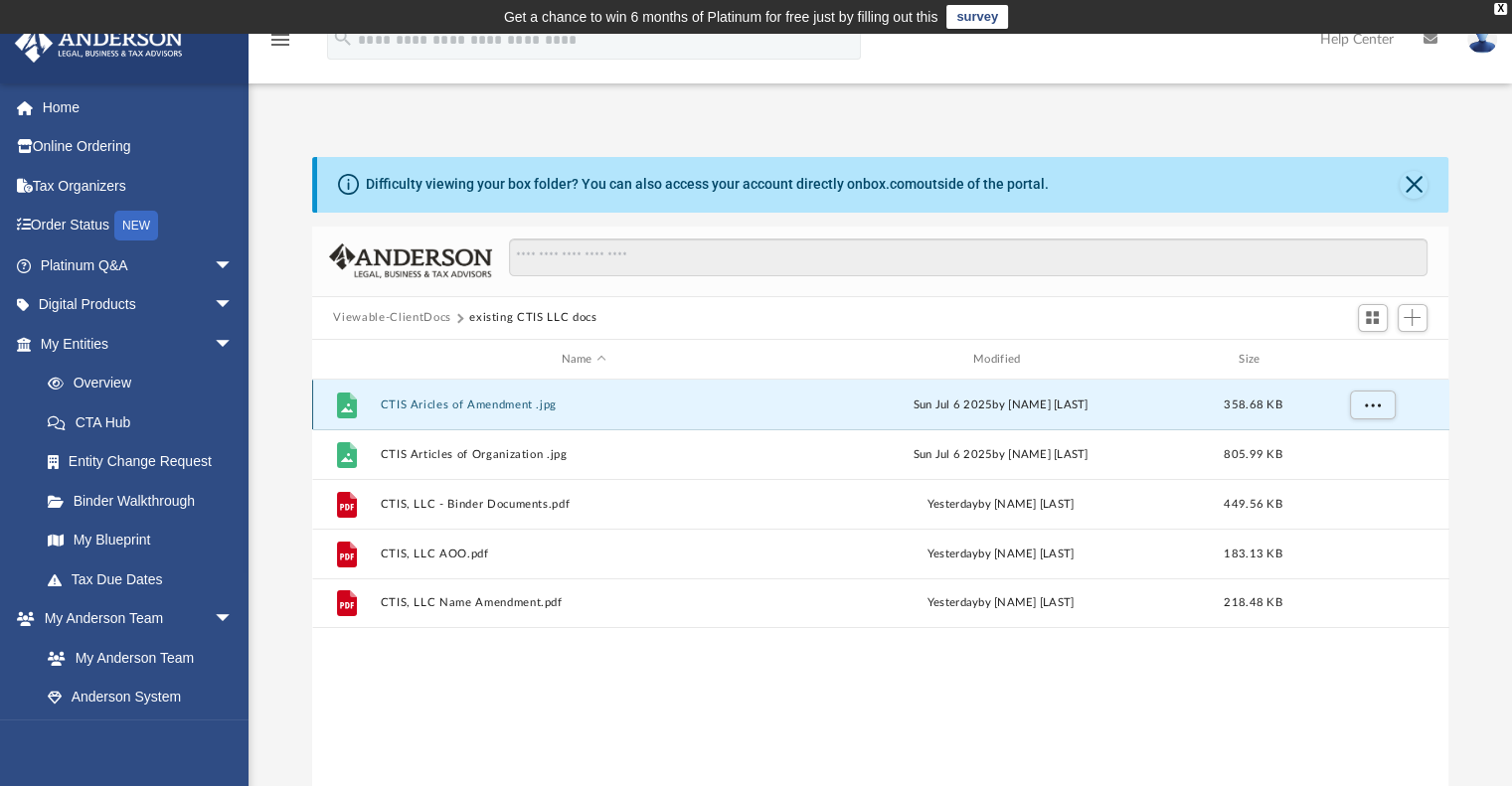 click on "CTIS Aricles of Amendment .jpg" at bounding box center (584, 404) 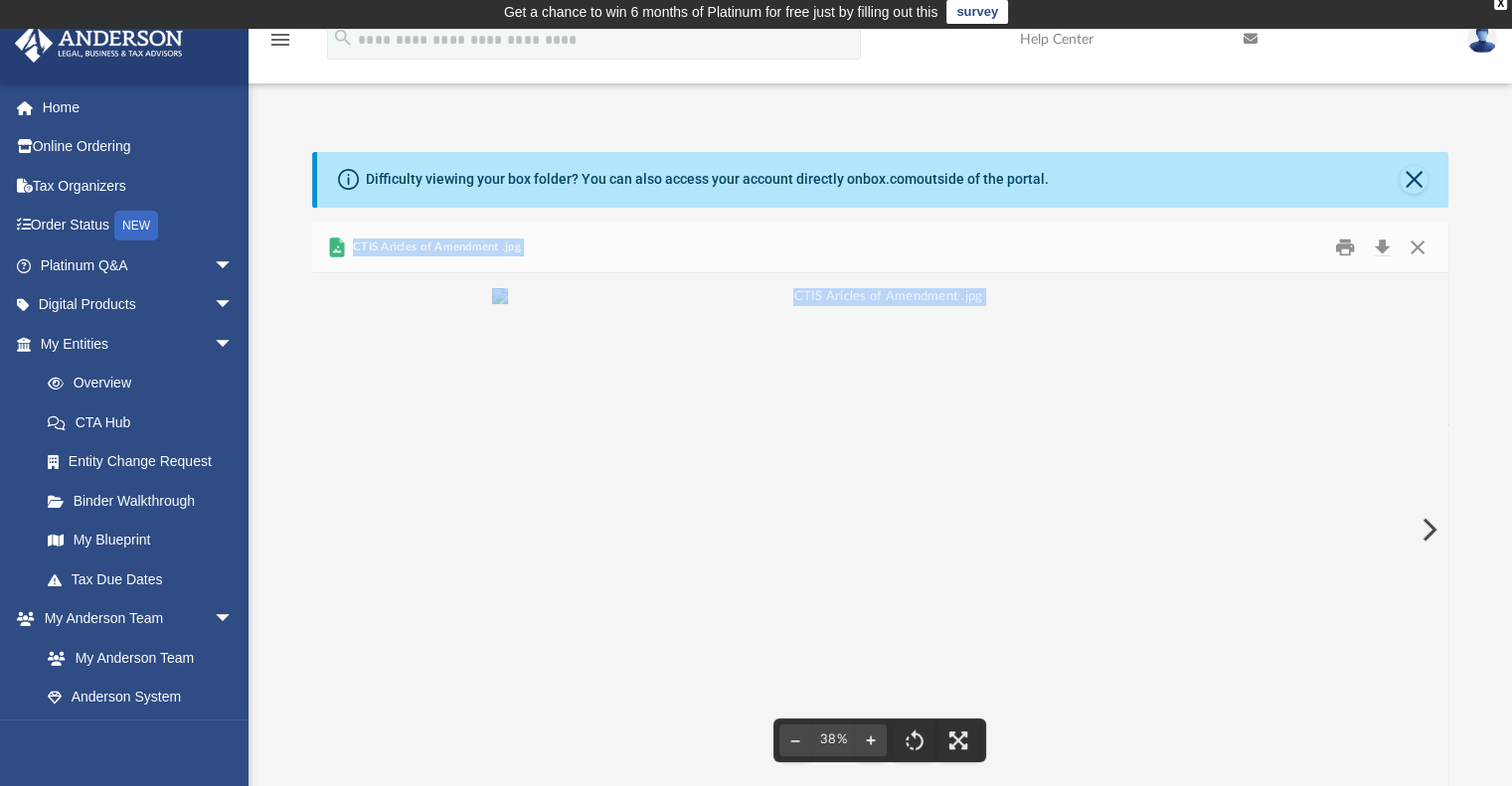 click at bounding box center [880, 297] 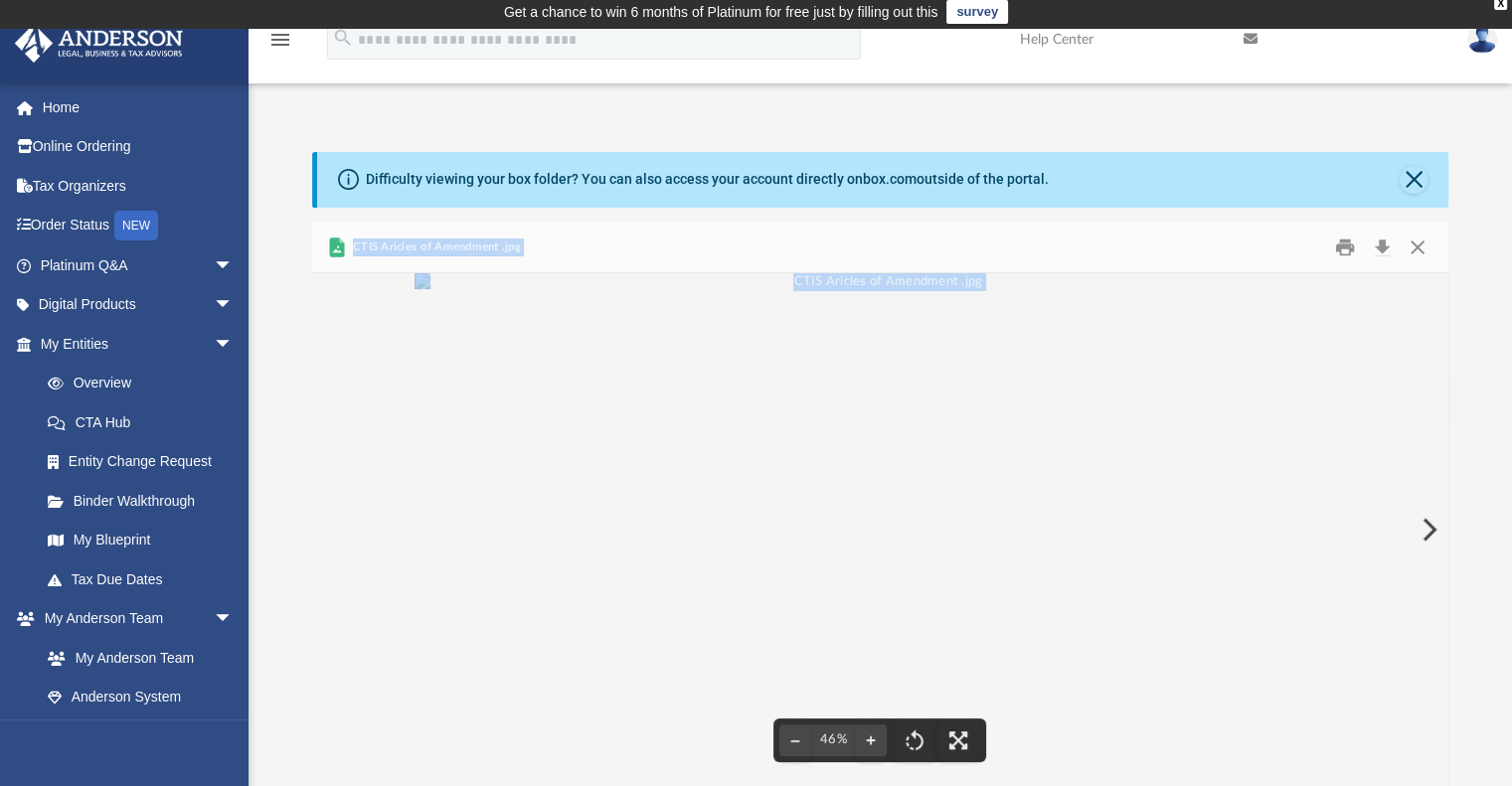 scroll, scrollTop: 40, scrollLeft: 0, axis: vertical 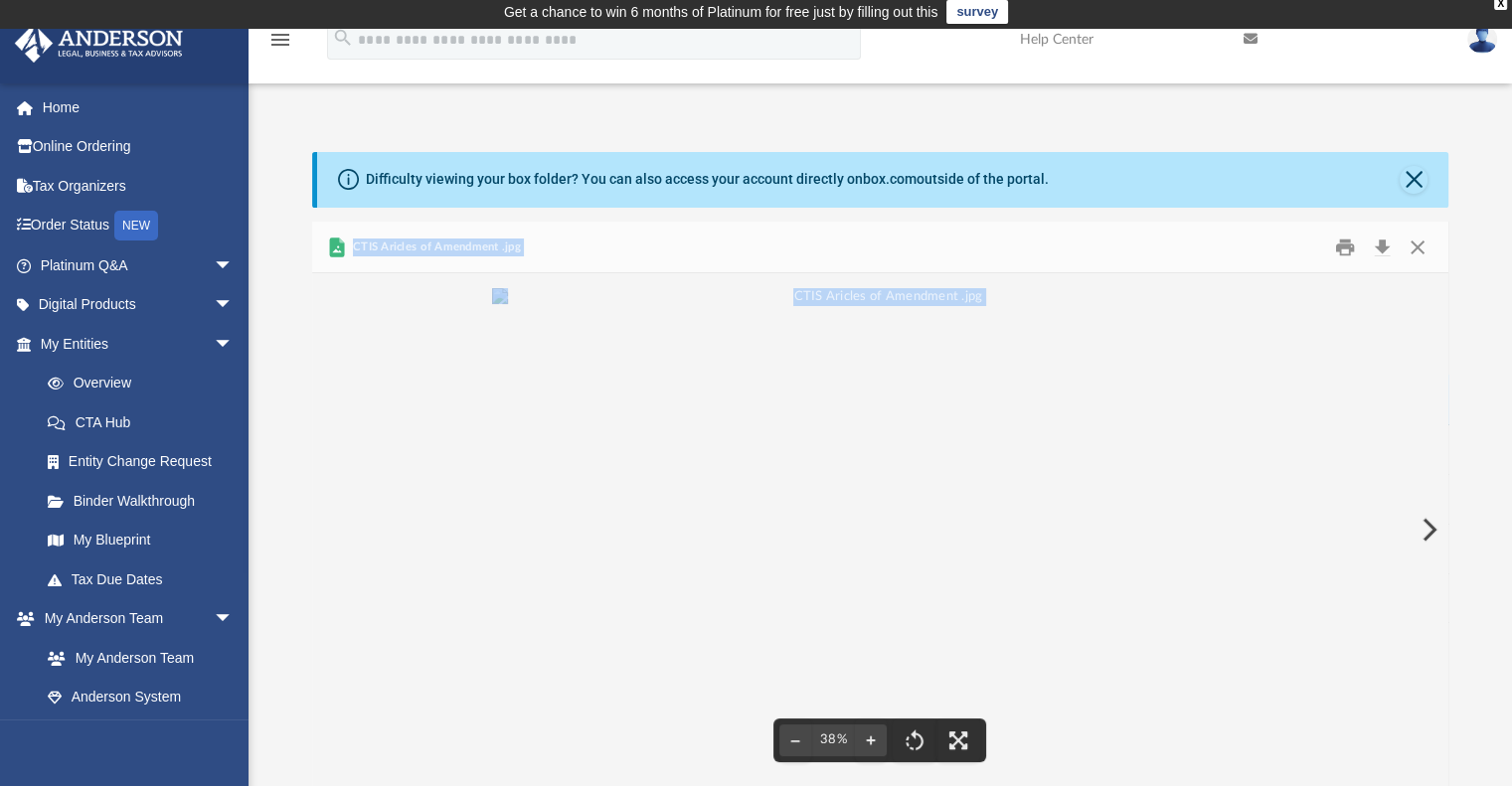 click at bounding box center (880, 297) 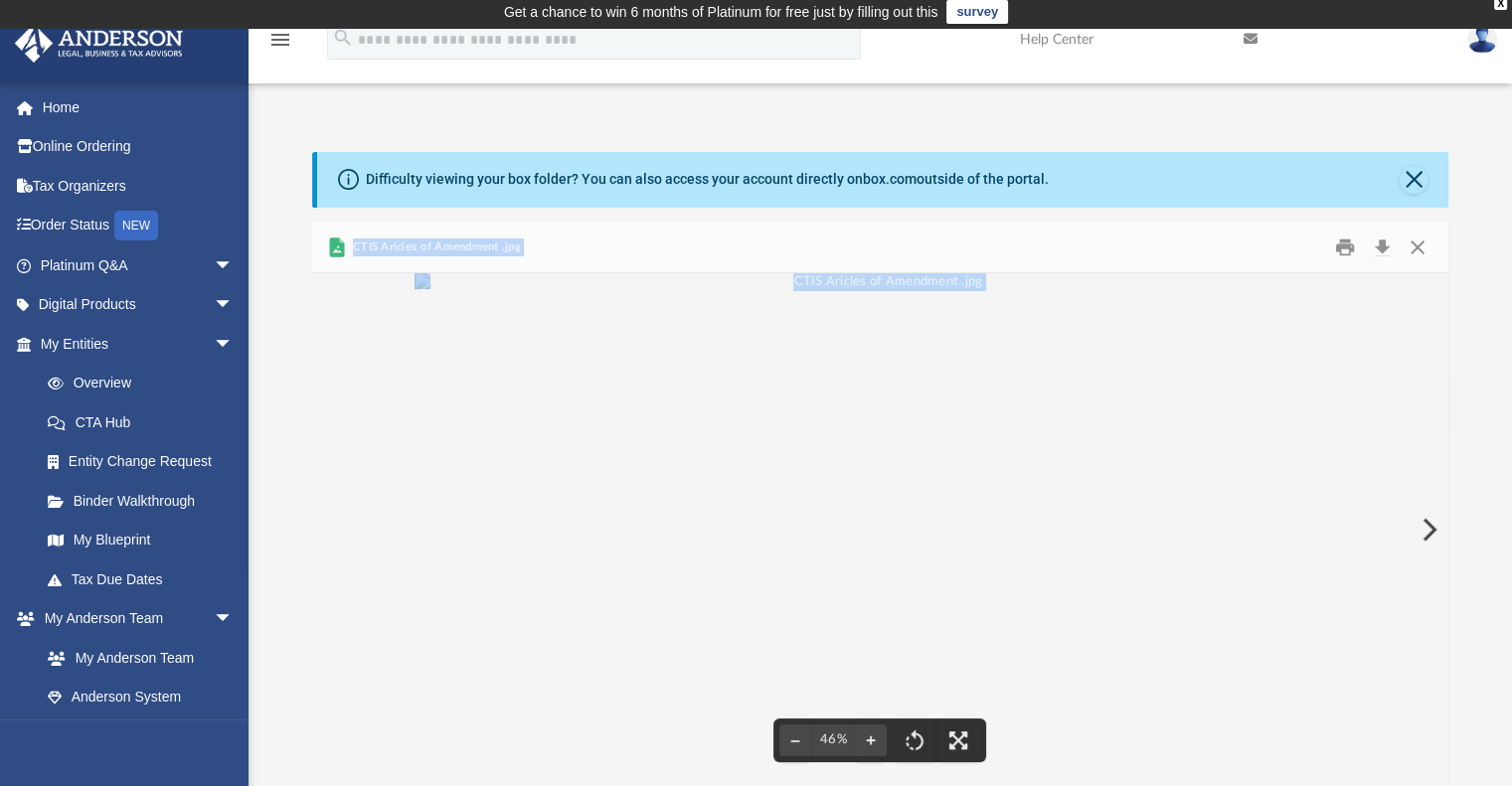 click at bounding box center (880, 282) 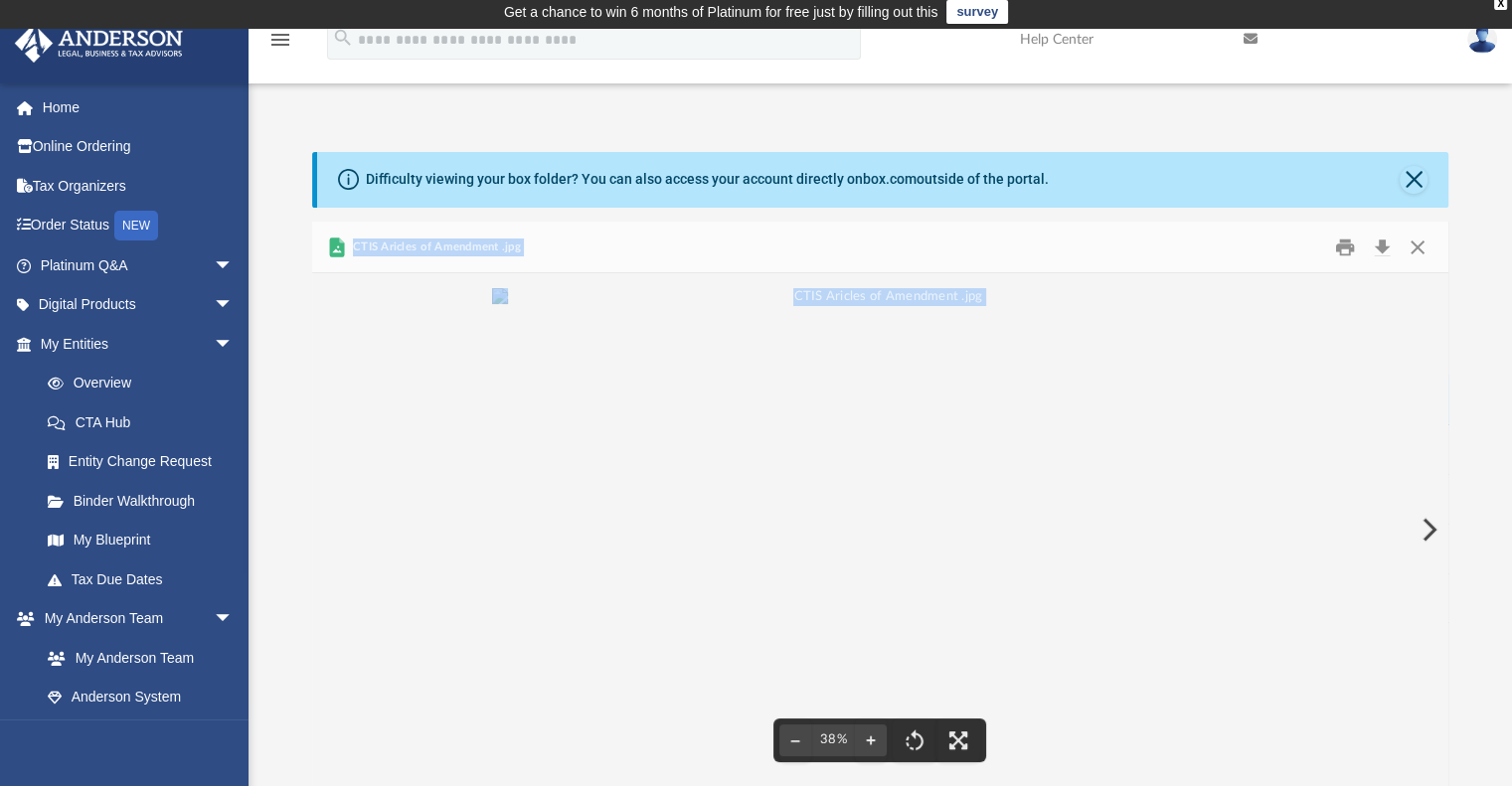 scroll, scrollTop: 0, scrollLeft: 0, axis: both 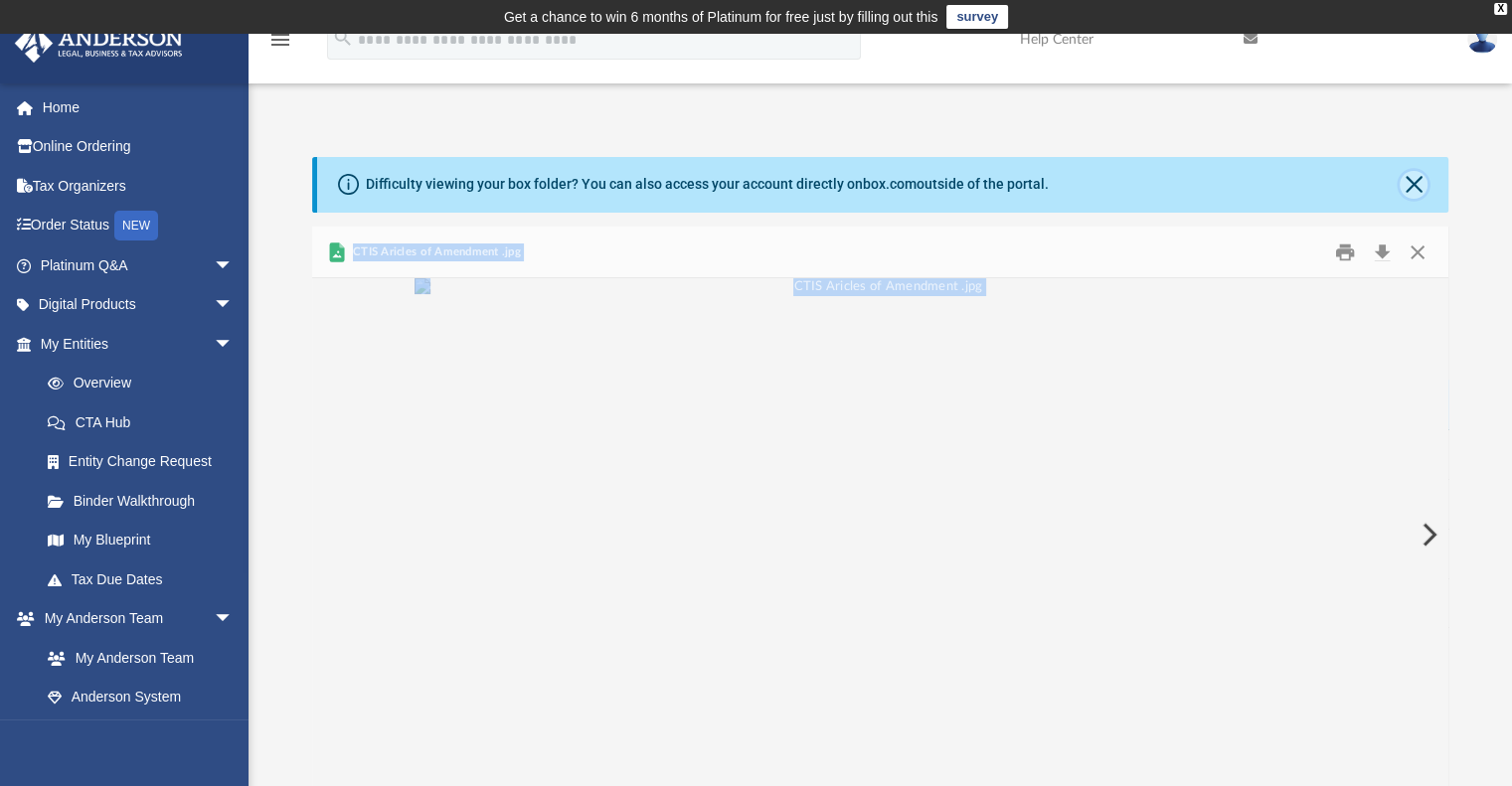 click 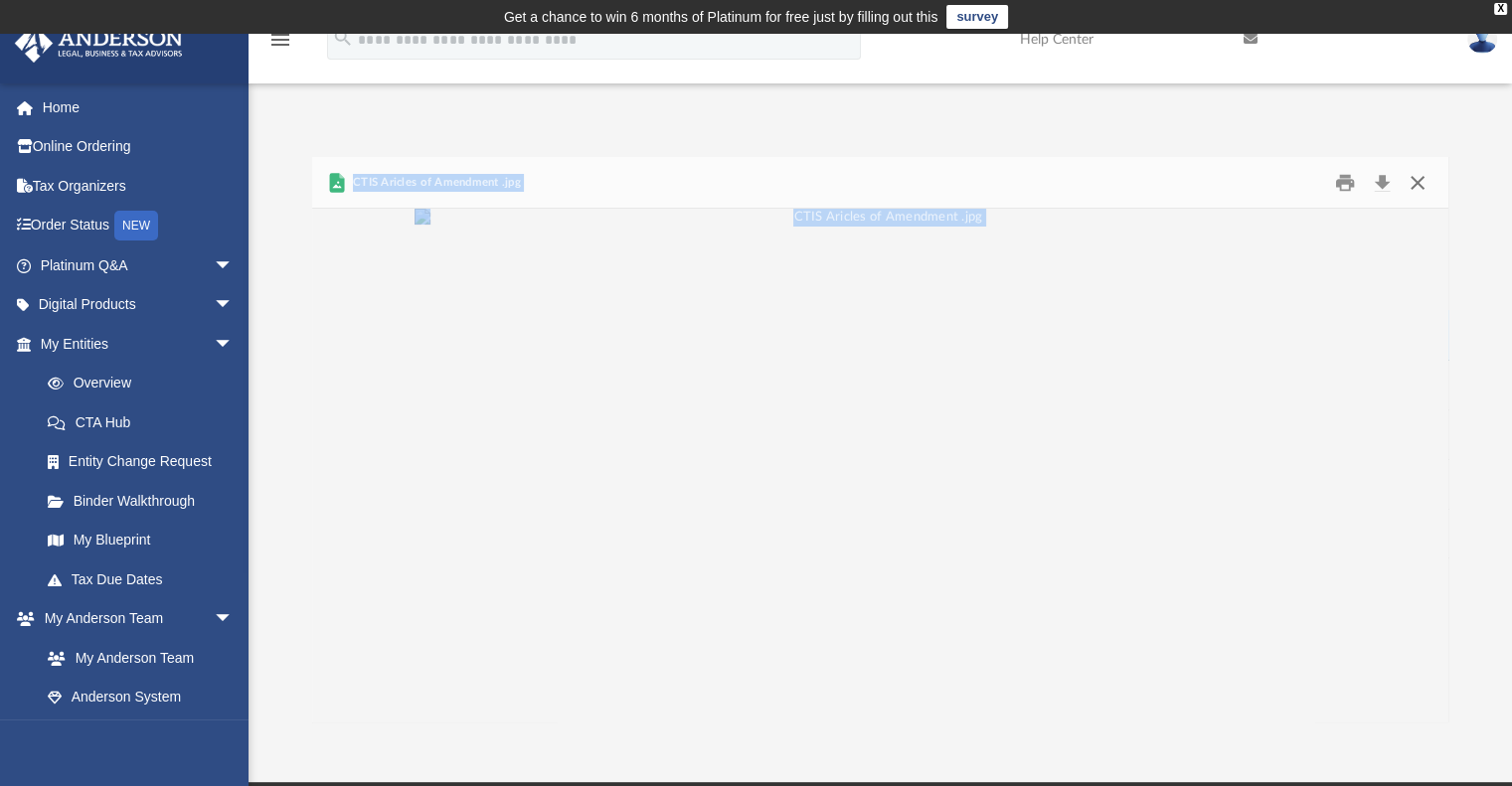 click at bounding box center [1418, 182] 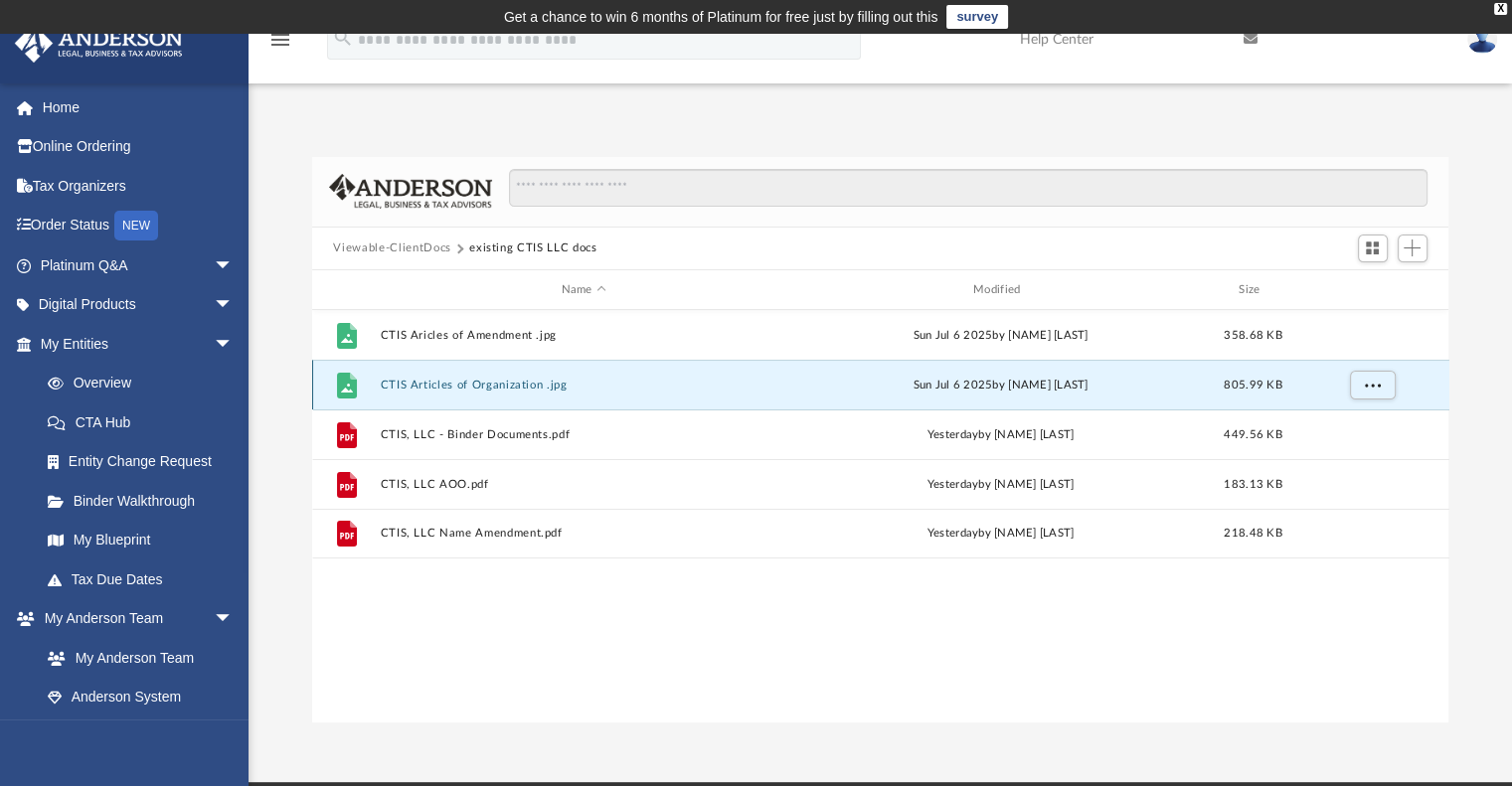 click on "CTIS Articles of Organization .jpg" at bounding box center [584, 385] 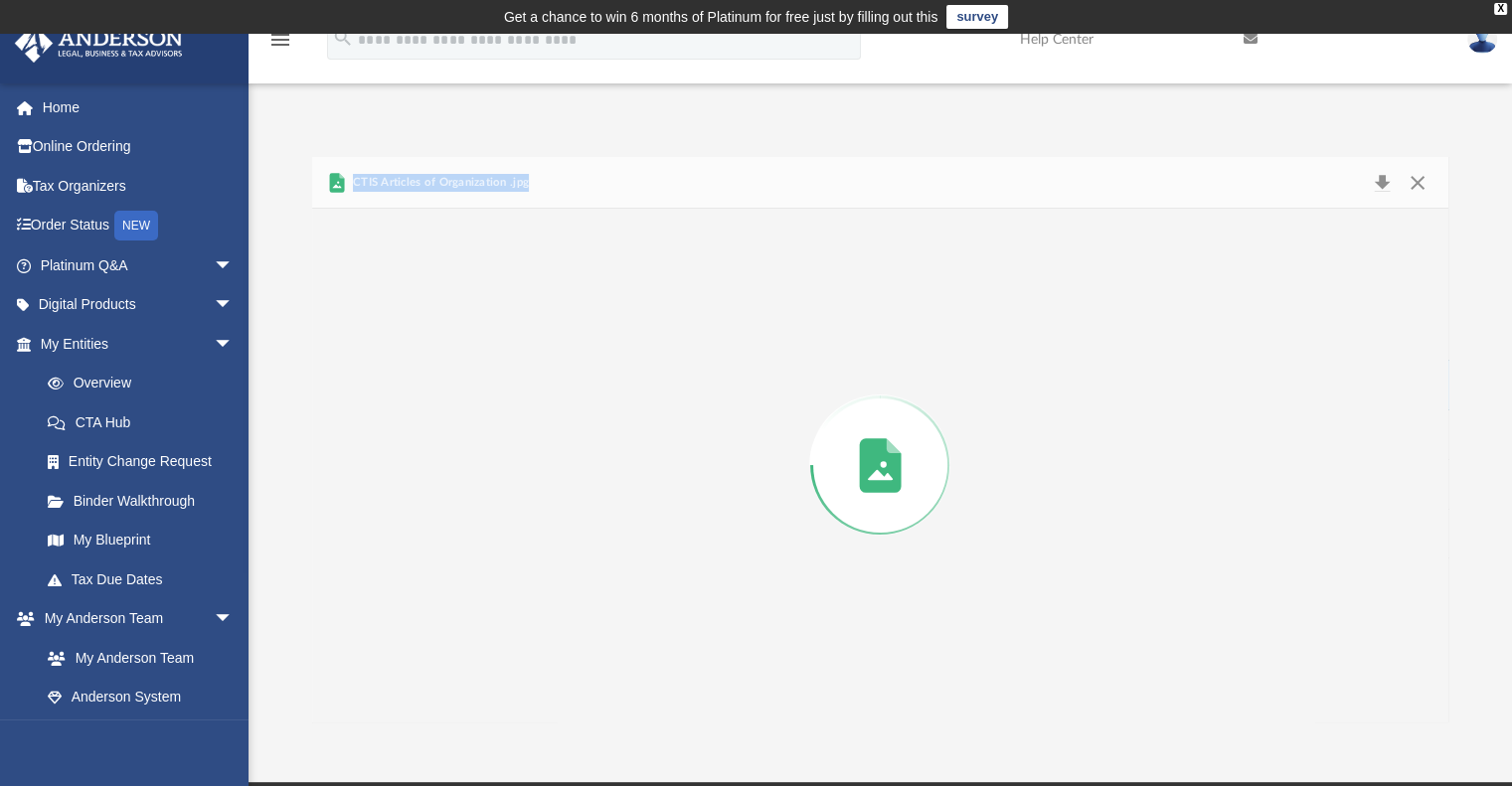 click at bounding box center [881, 465] 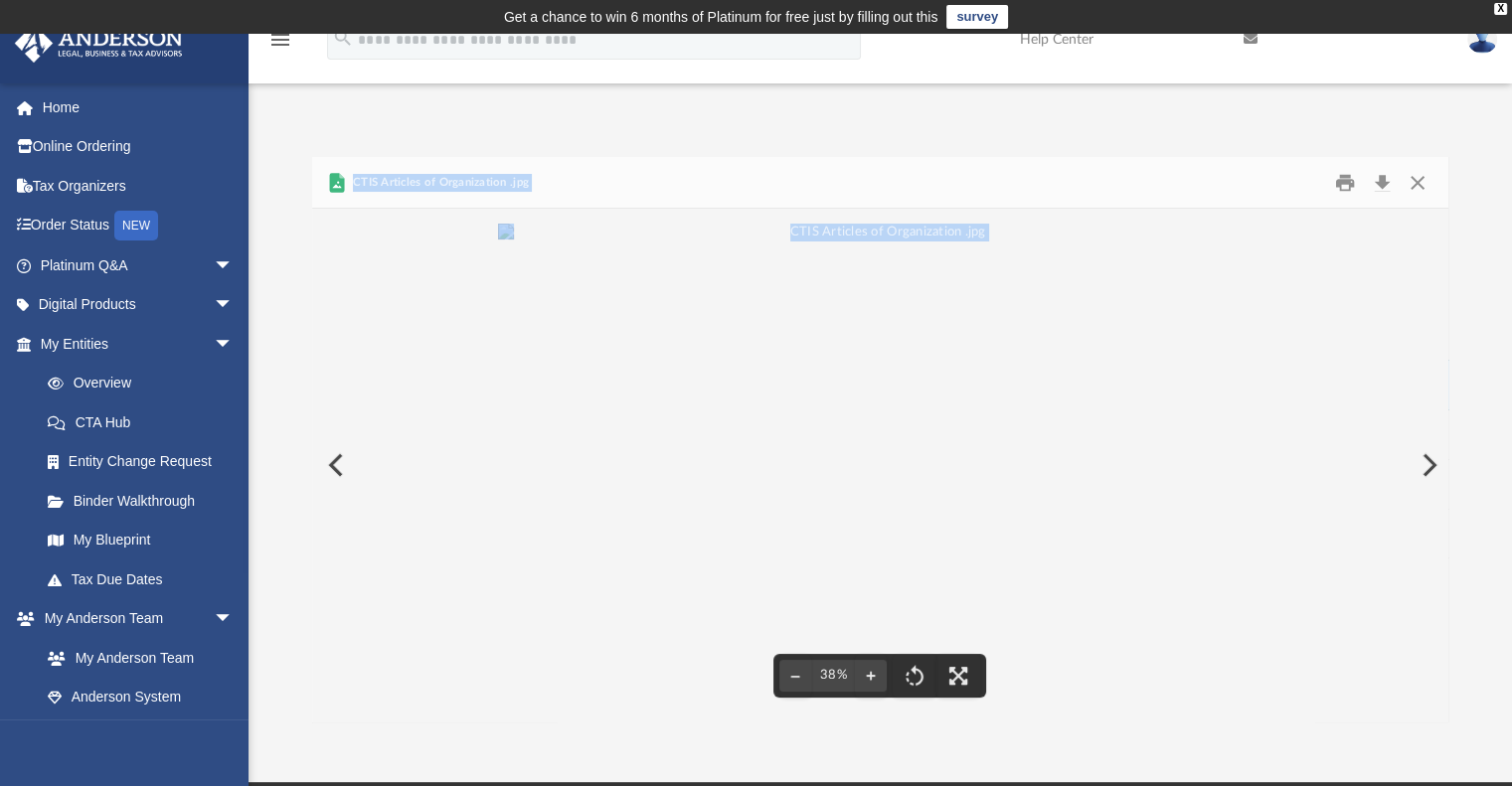 click at bounding box center [880, 233] 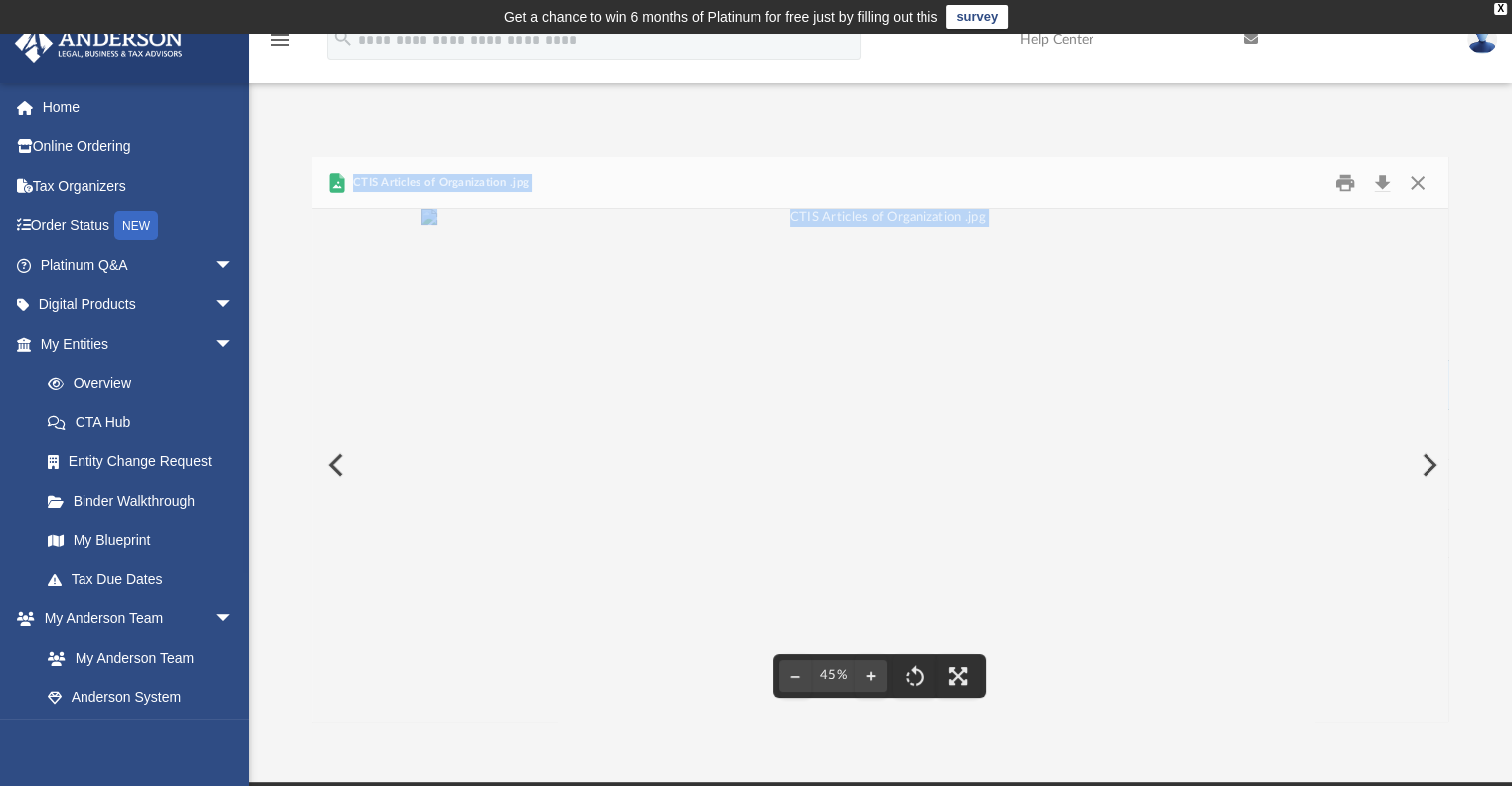 click at bounding box center (880, 218) 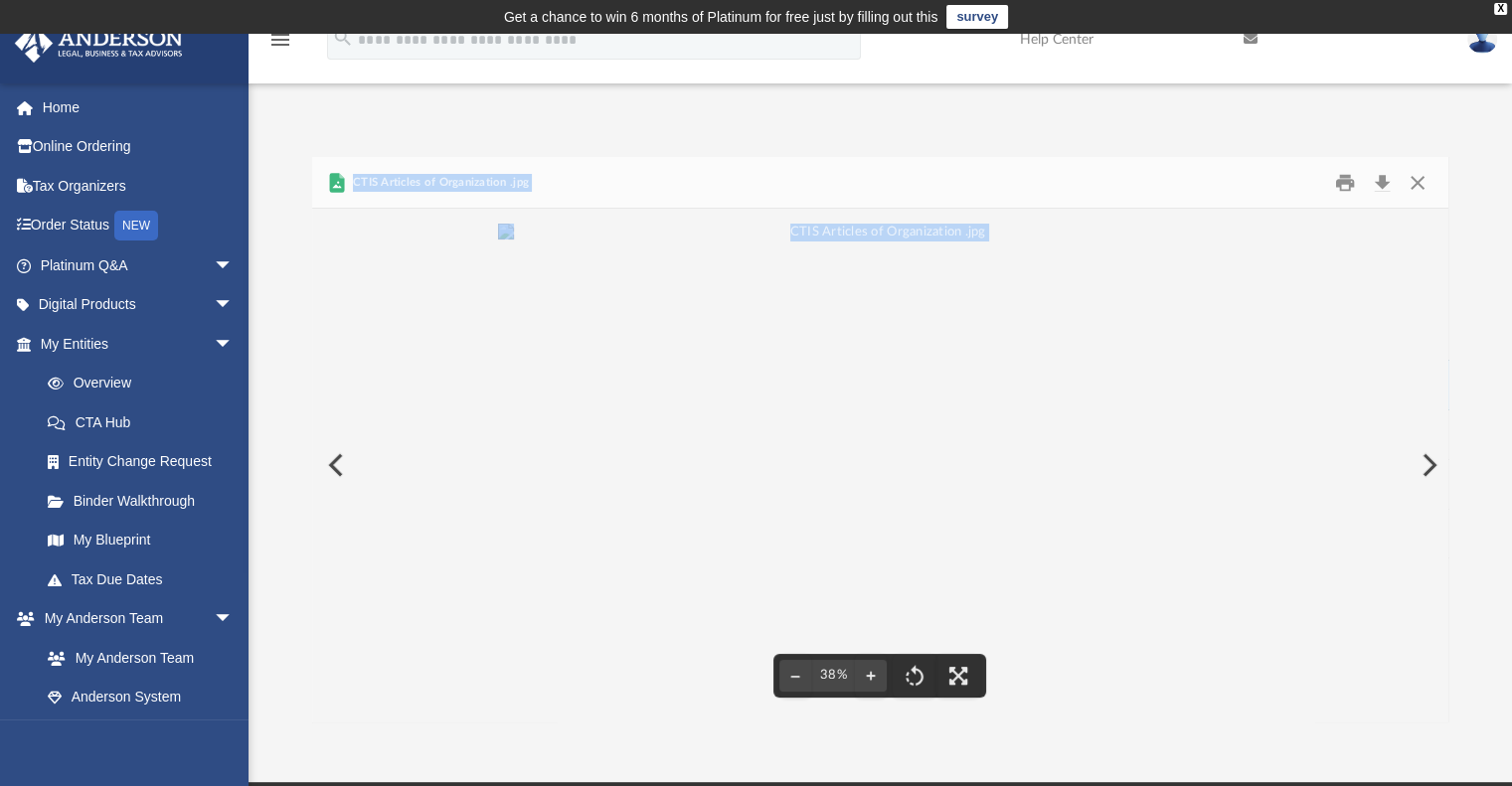 scroll, scrollTop: 0, scrollLeft: 0, axis: both 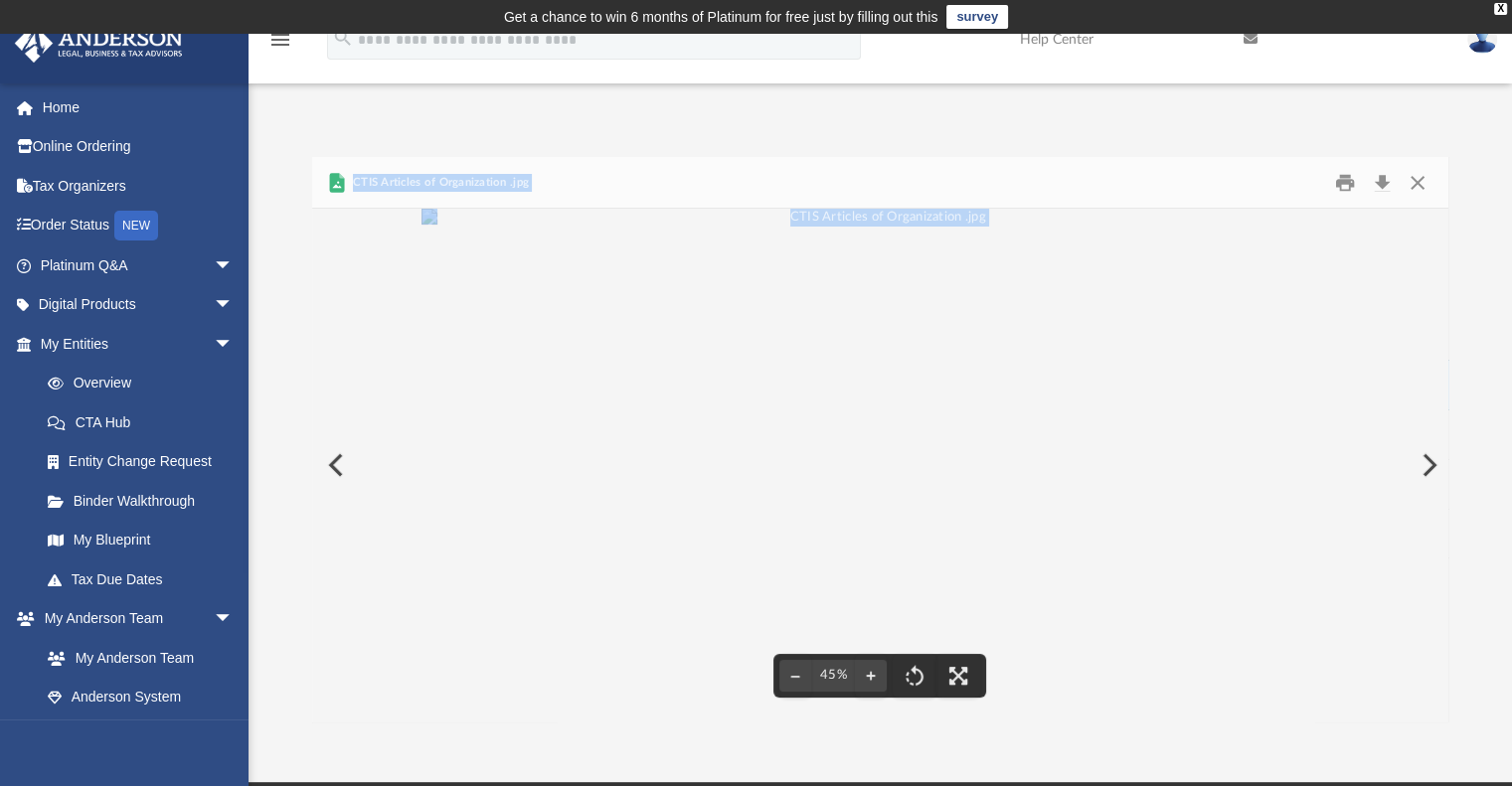 click on "CTIS Articles of Organization .jpg" at bounding box center [881, 183] 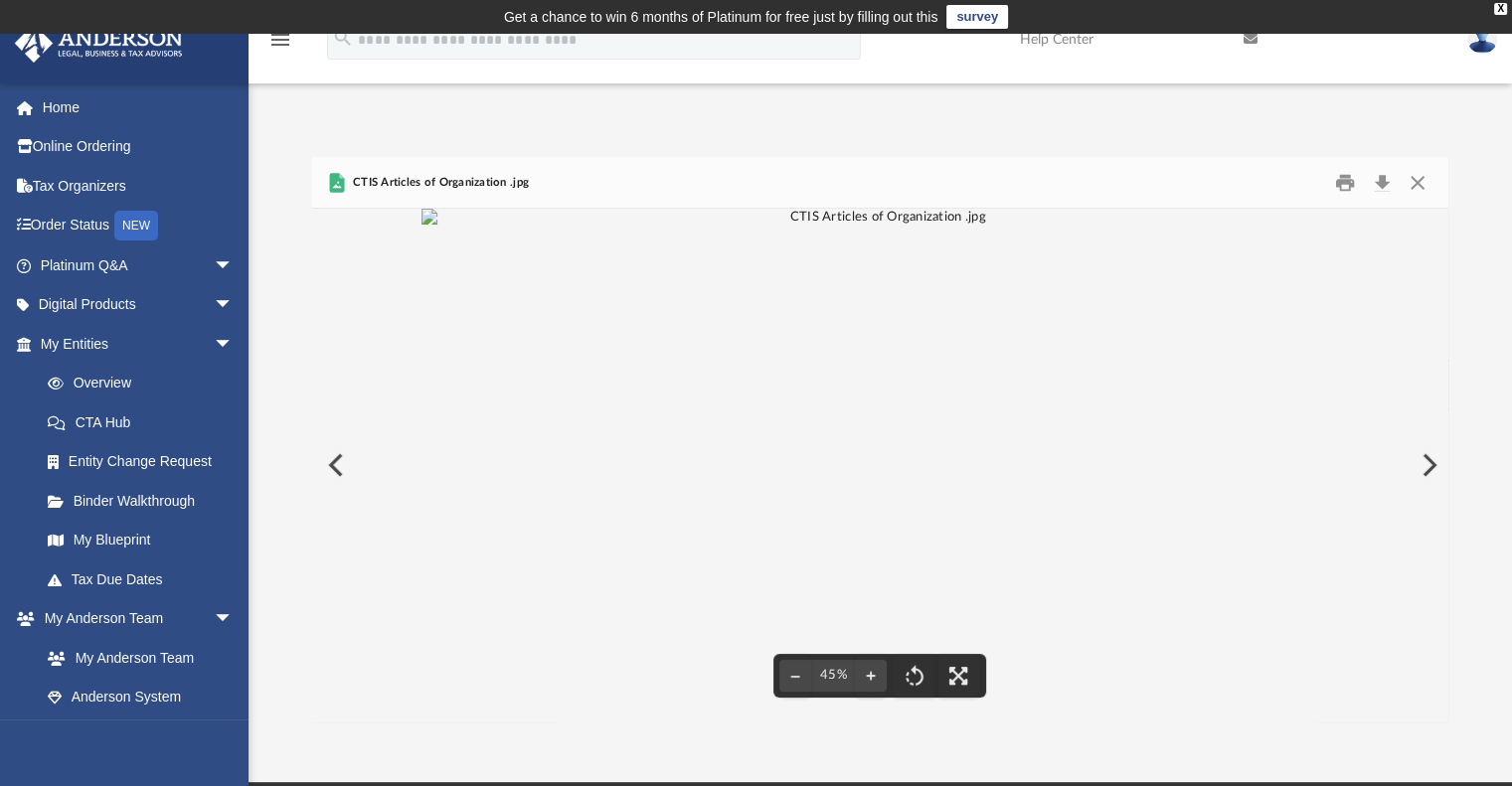 scroll, scrollTop: 0, scrollLeft: 0, axis: both 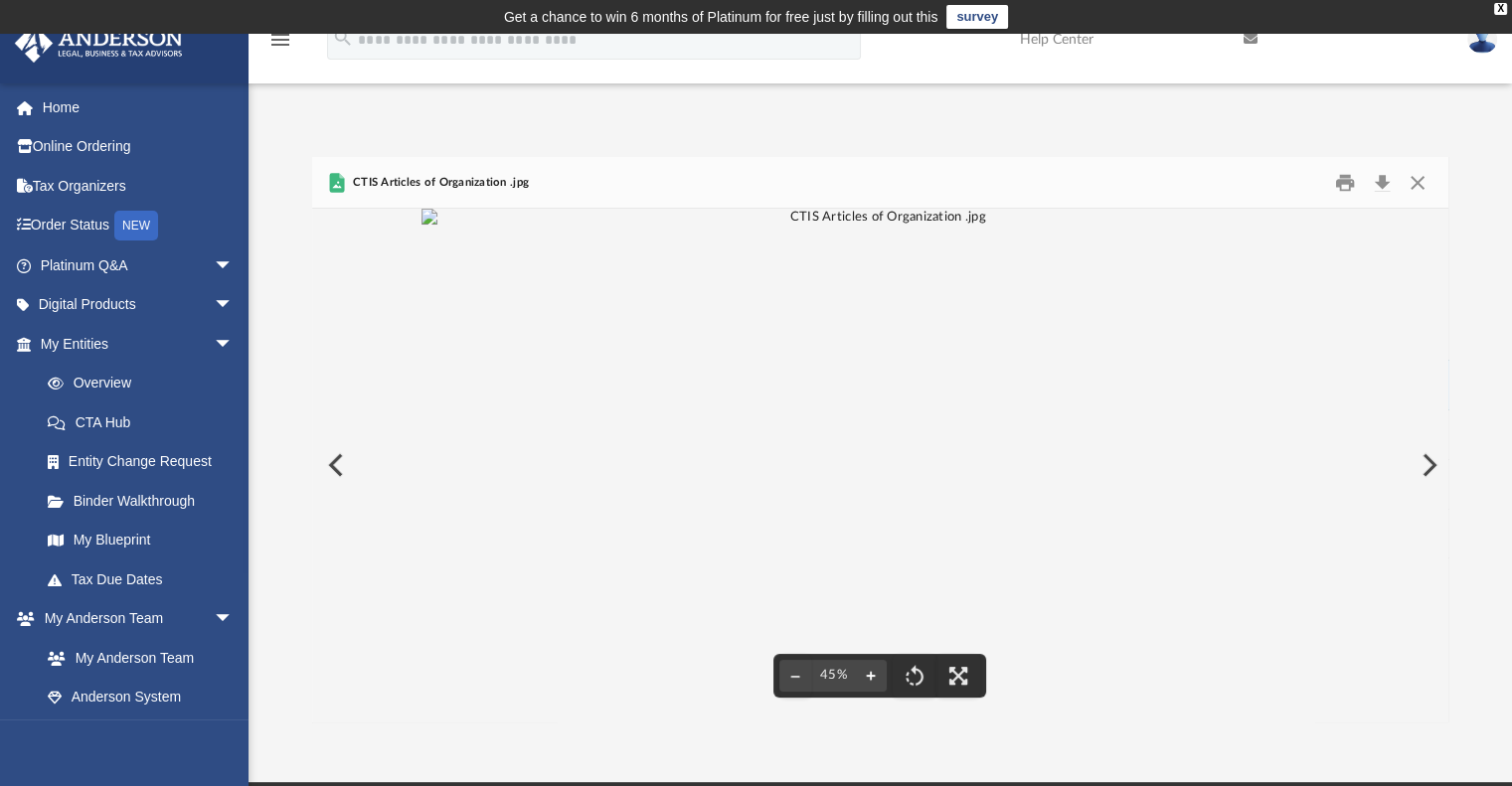 click at bounding box center [871, 676] 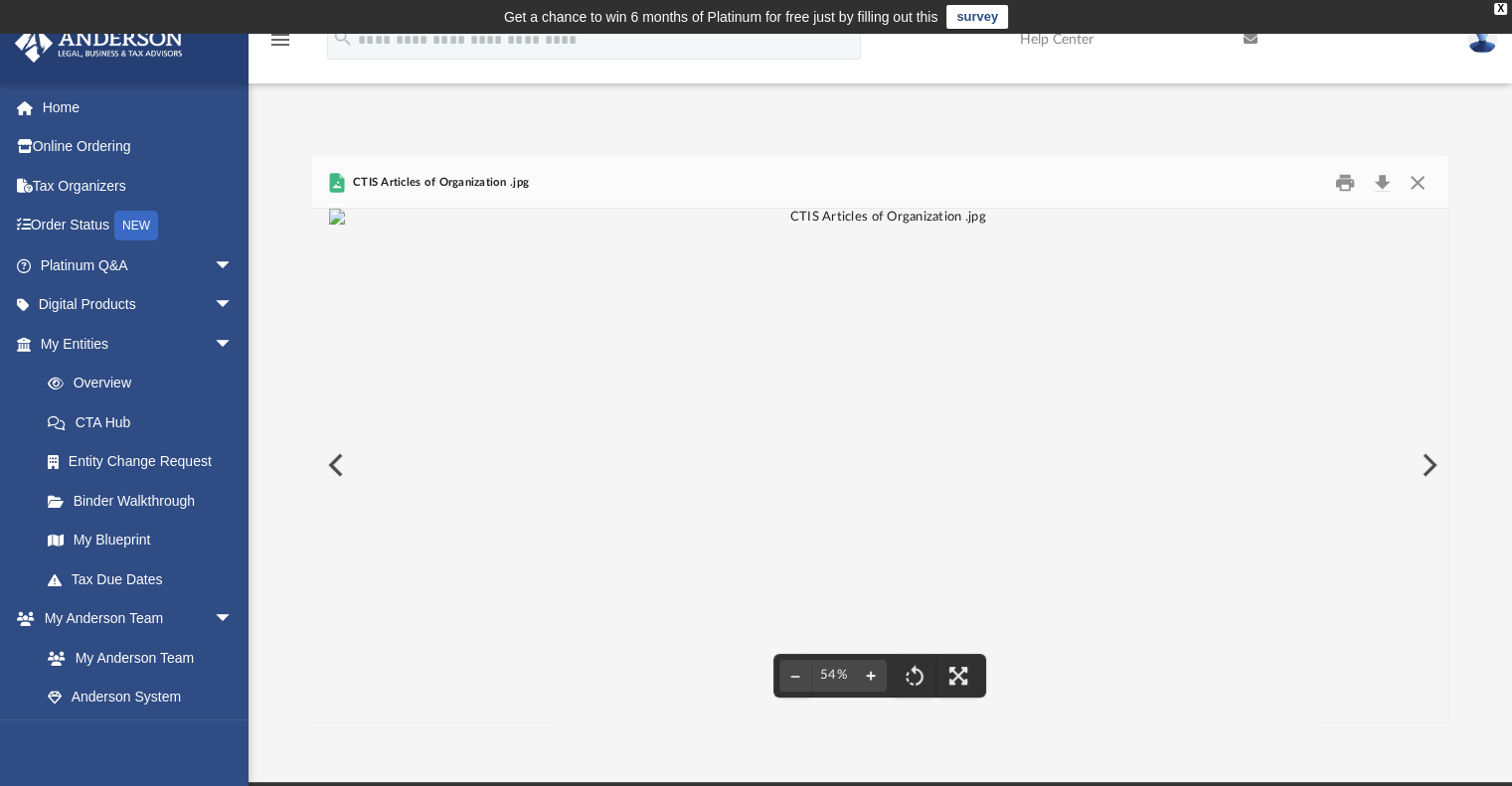 click at bounding box center [871, 676] 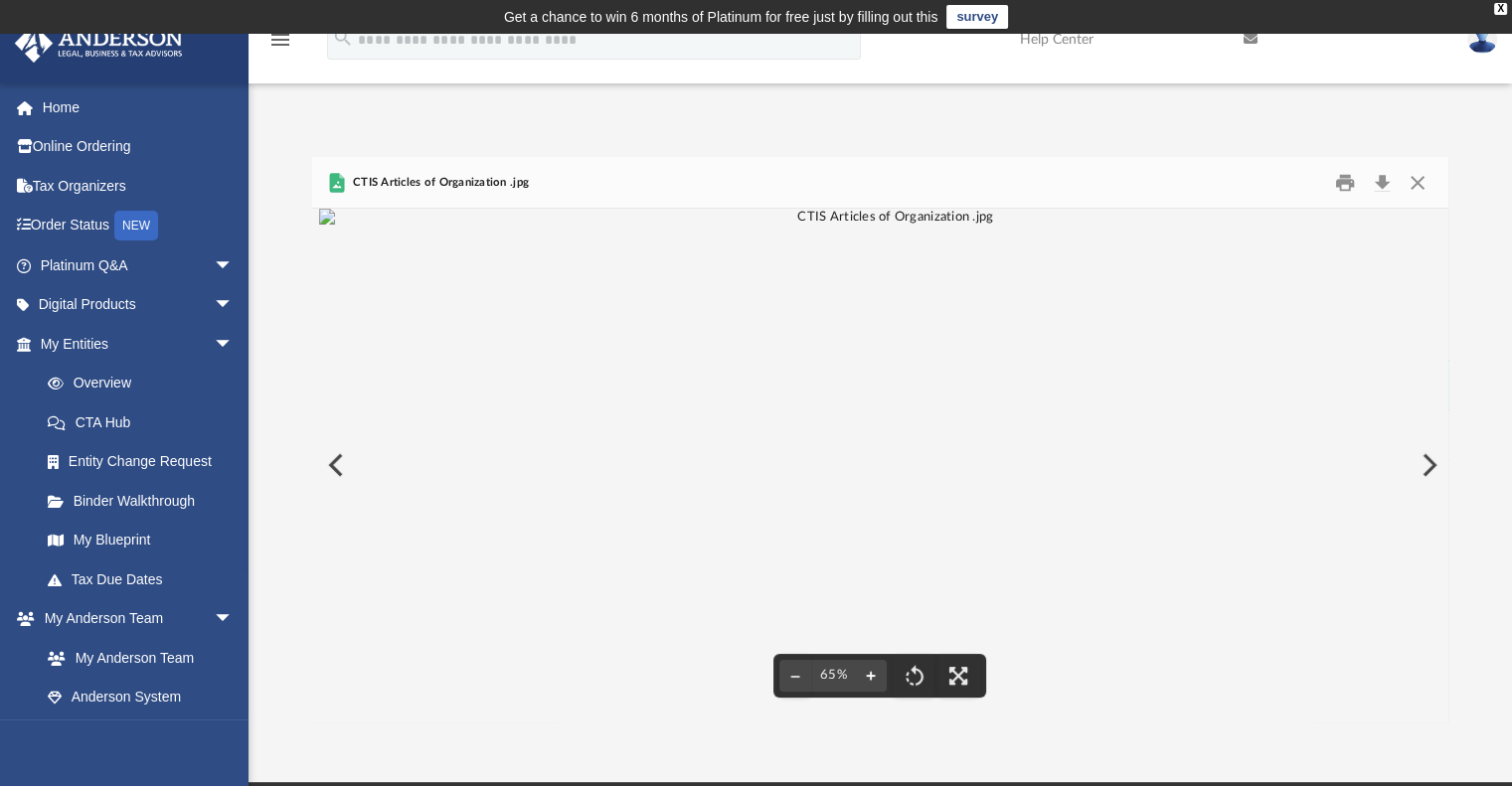 scroll, scrollTop: 112, scrollLeft: 7, axis: both 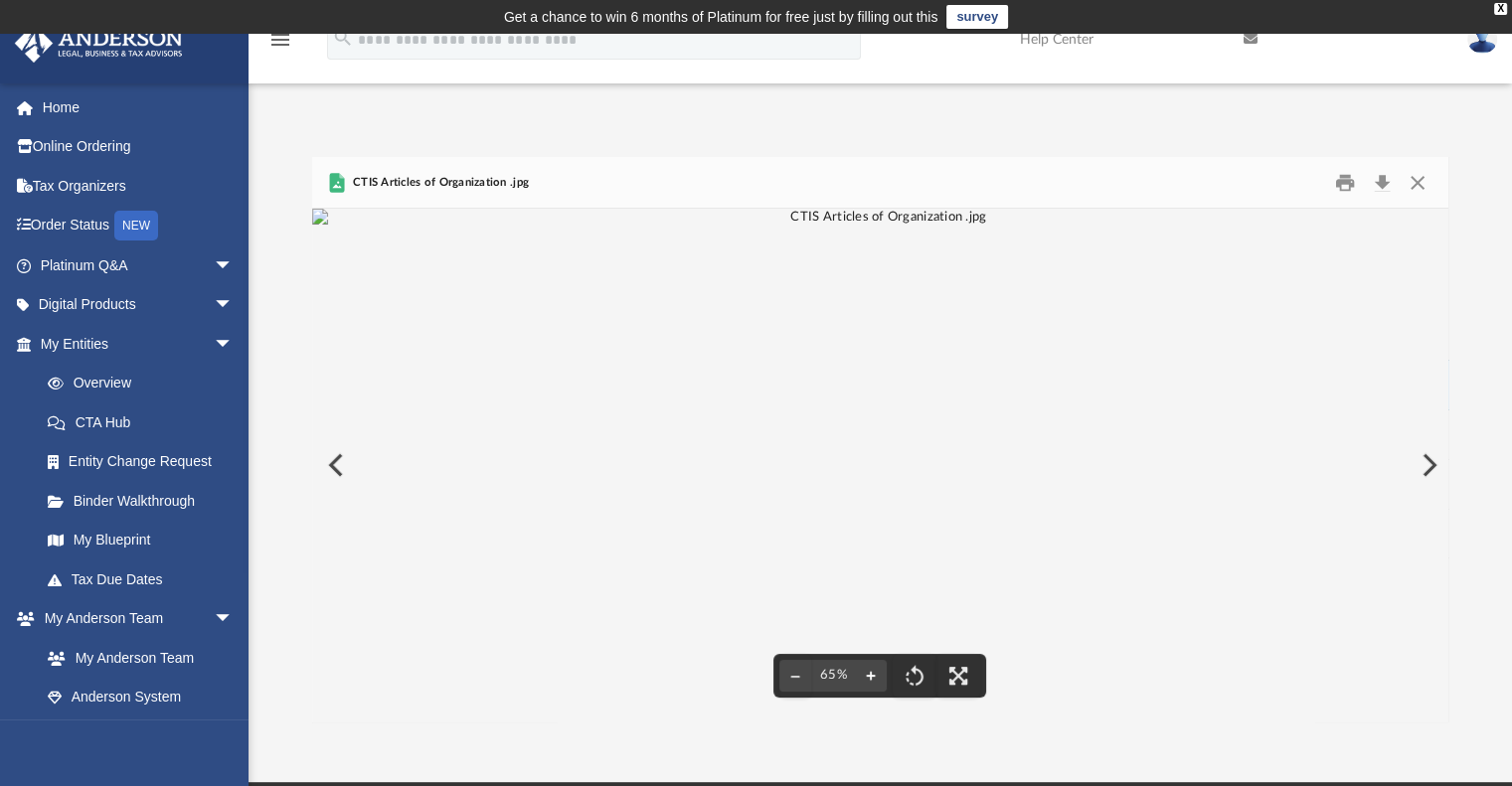 click at bounding box center (871, 676) 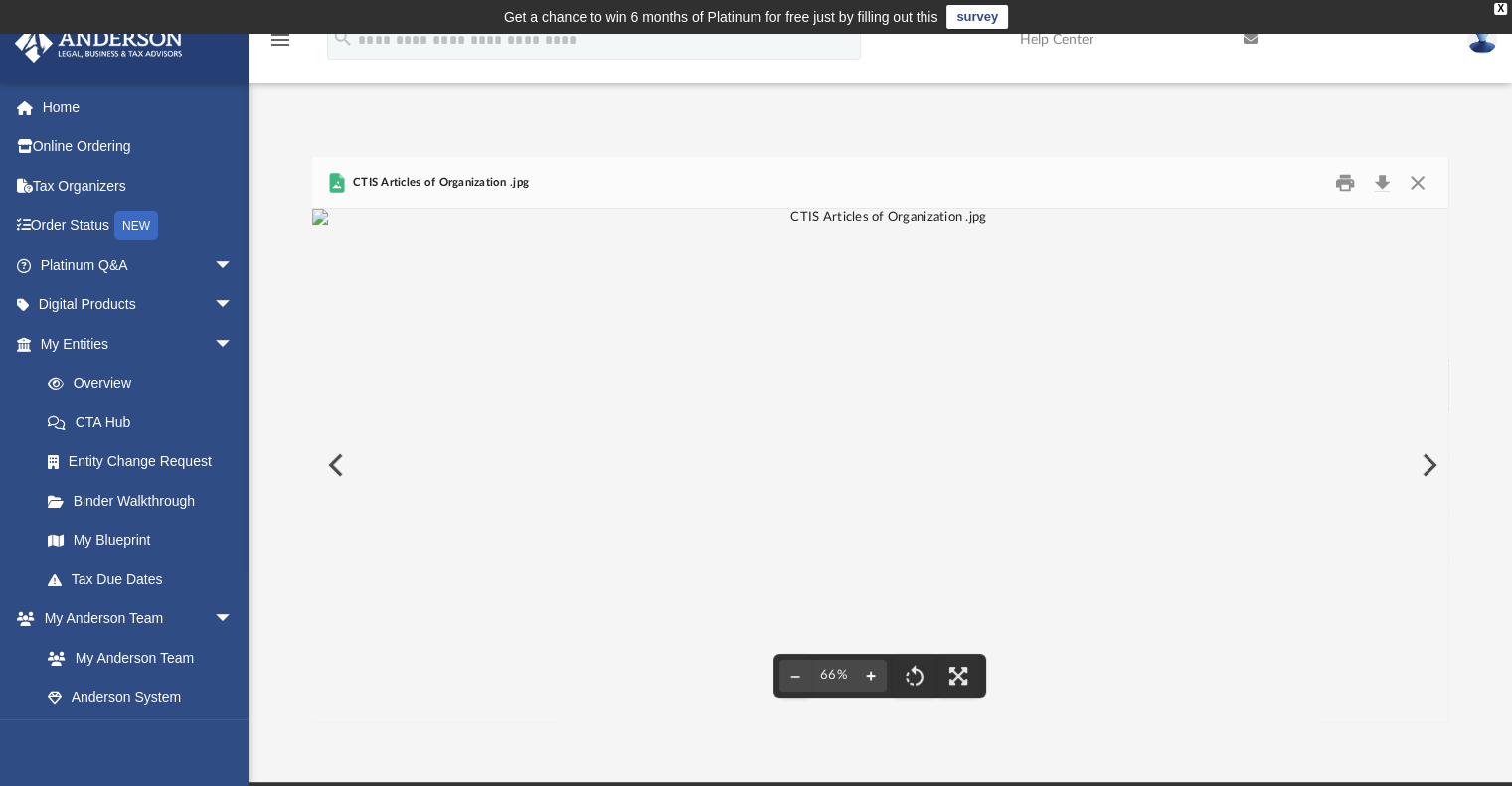 click at bounding box center [871, 676] 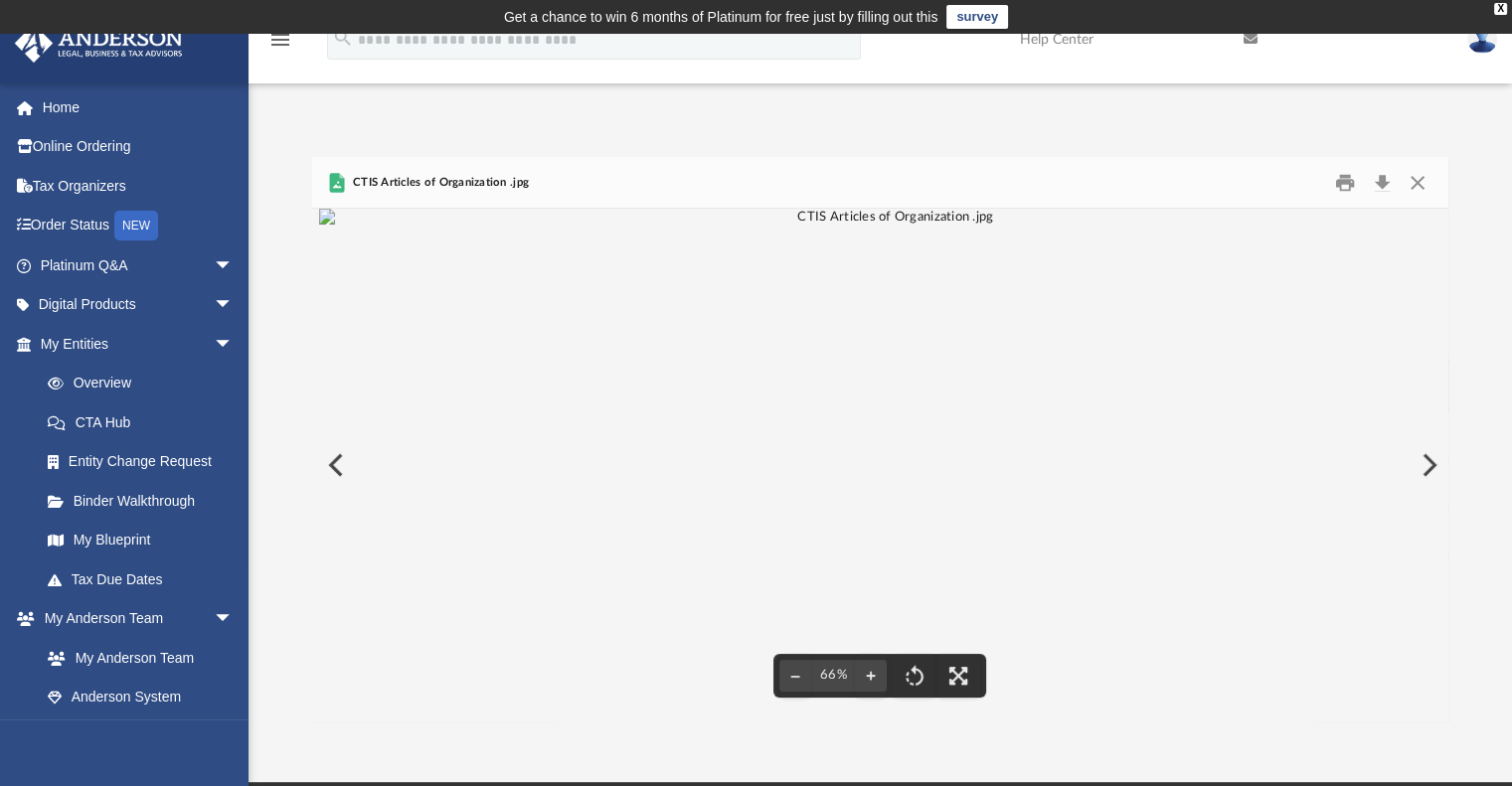 scroll, scrollTop: 16, scrollLeft: 0, axis: vertical 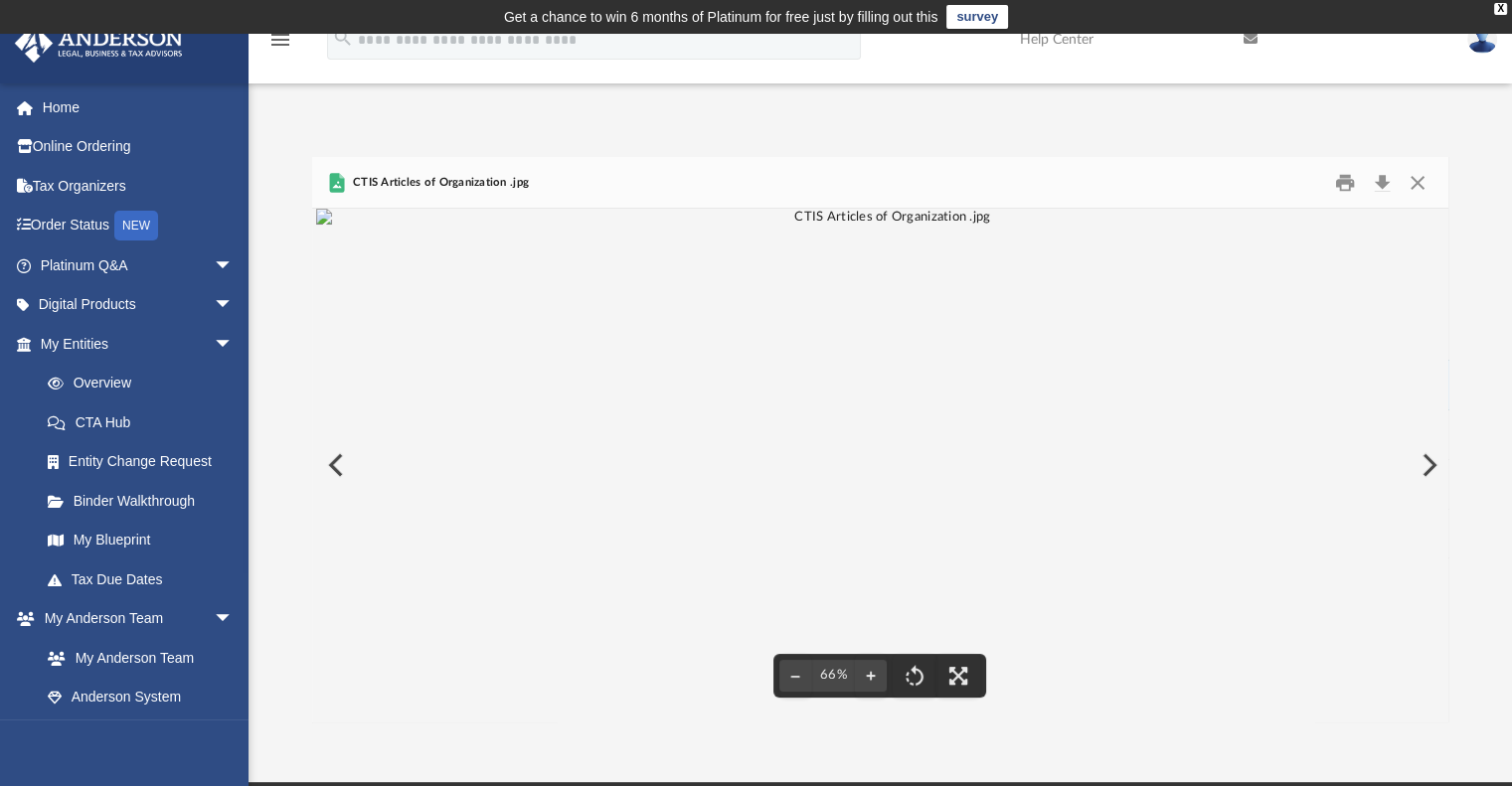 drag, startPoint x: 748, startPoint y: 470, endPoint x: 745, endPoint y: 582, distance: 112.04017 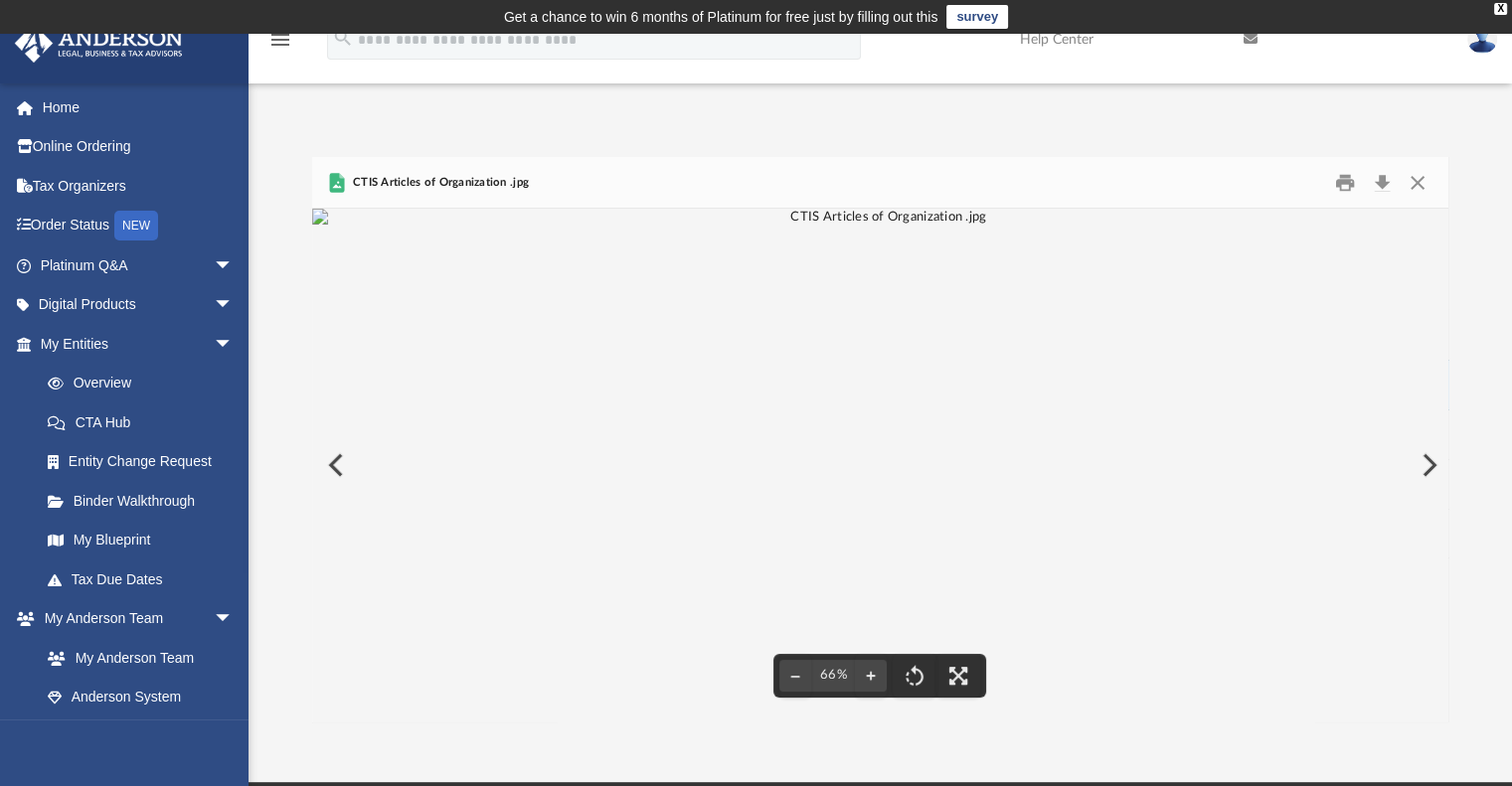 scroll, scrollTop: 211, scrollLeft: 7, axis: both 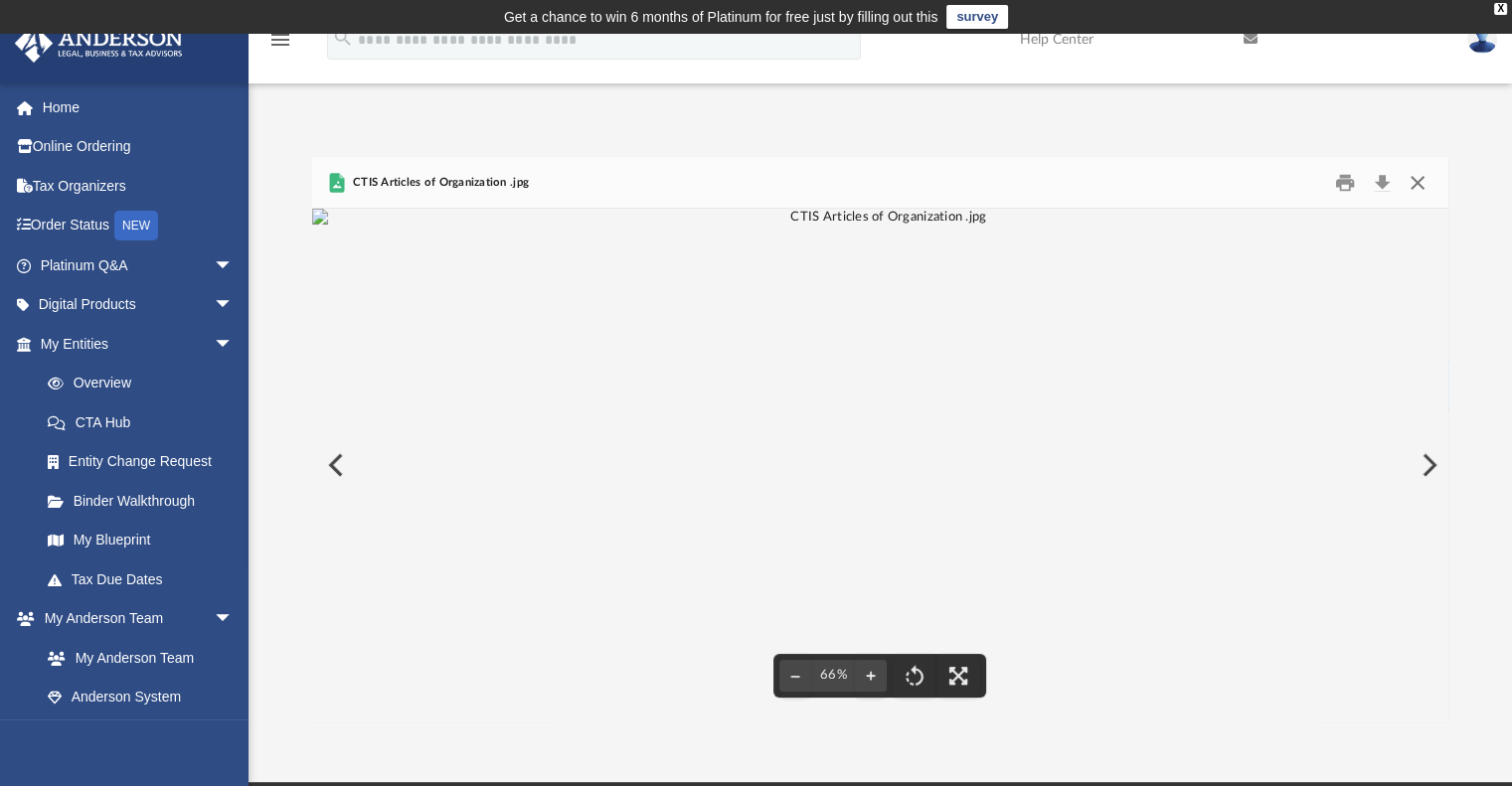 click at bounding box center (1418, 182) 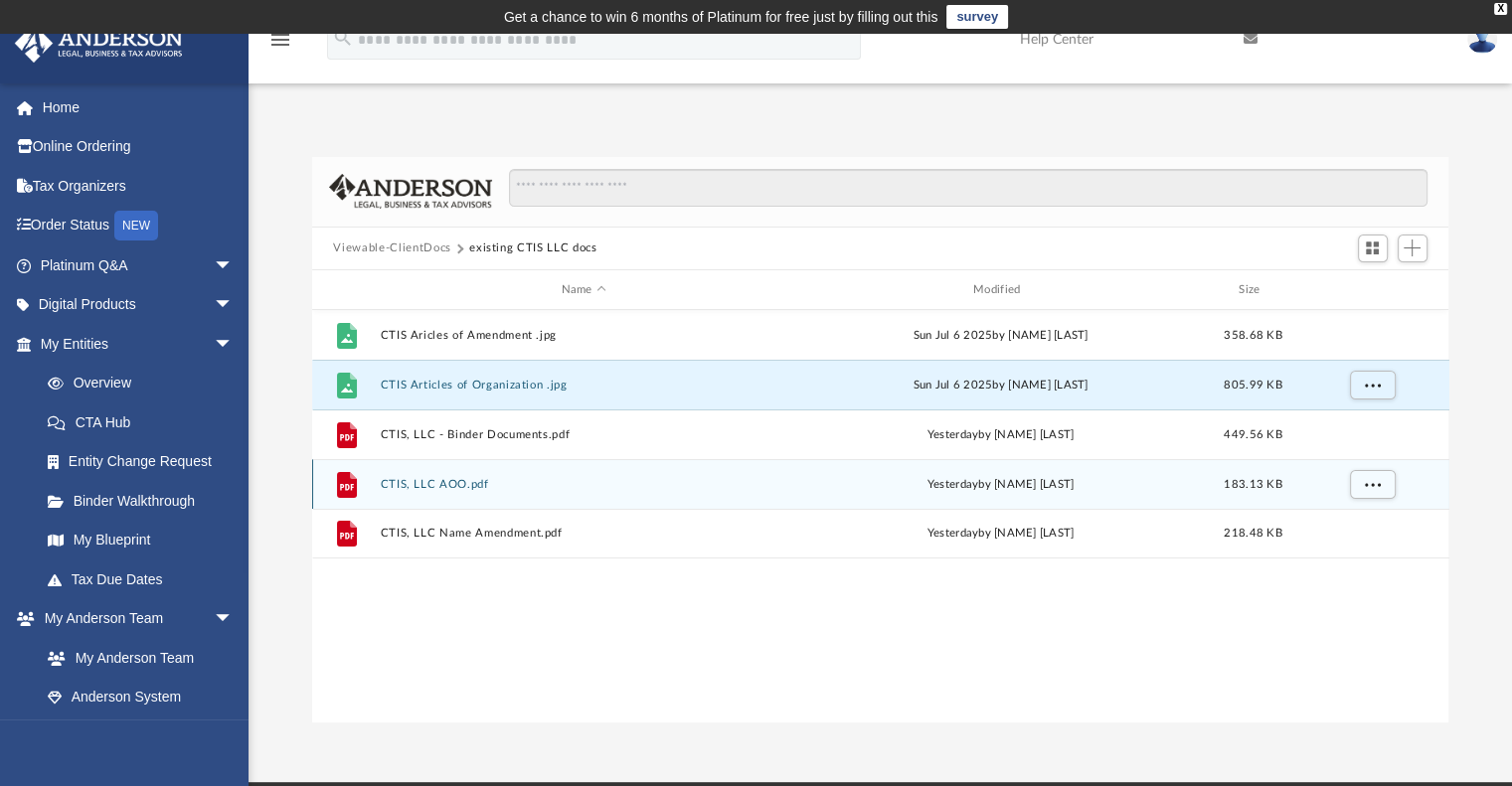click on "File CTIS, LLC AOO.pdf yesterday  by Carter Coons 183.13 KB" at bounding box center [881, 484] 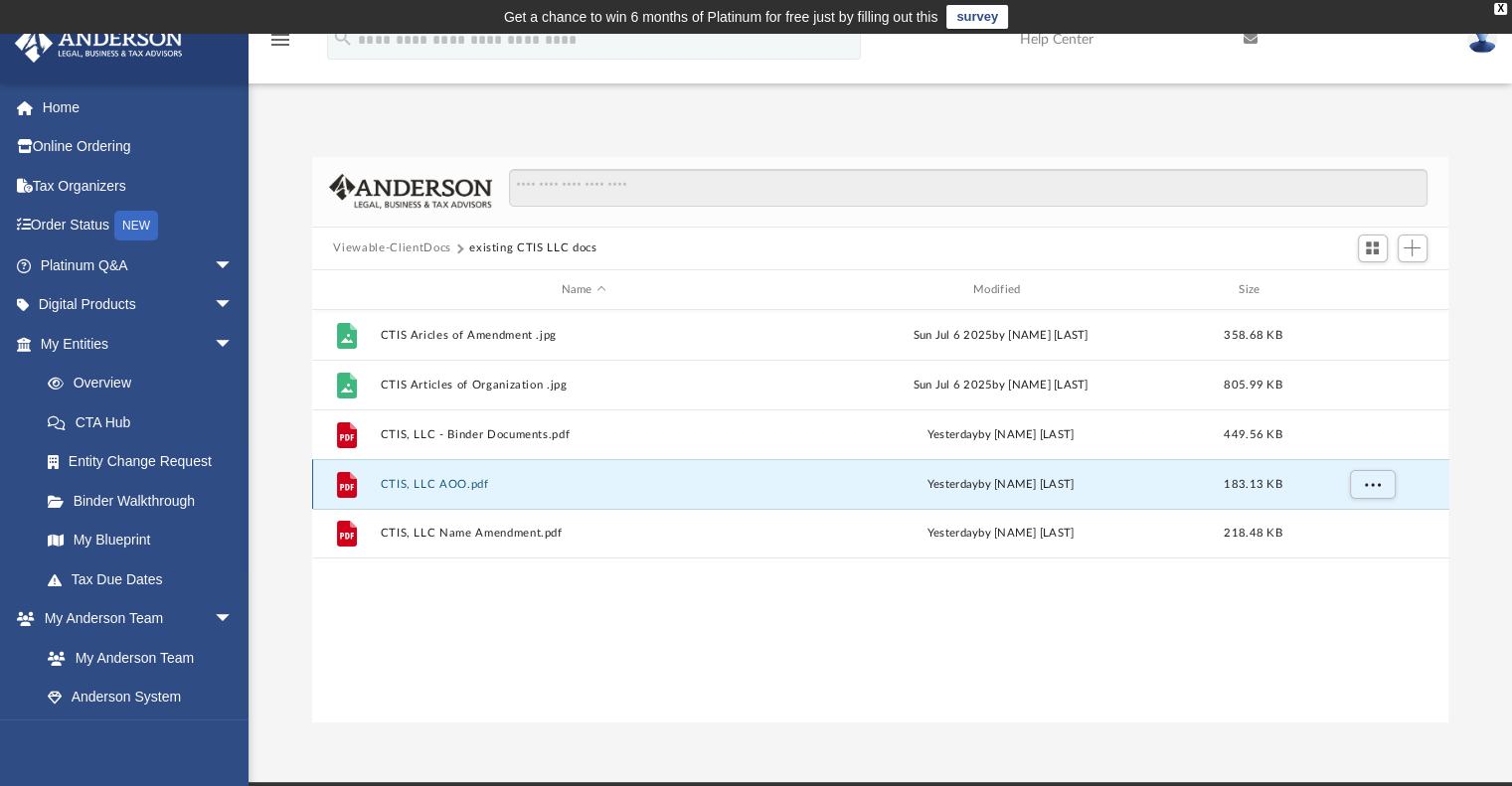 click on "CTIS, LLC AOO.pdf" at bounding box center [584, 484] 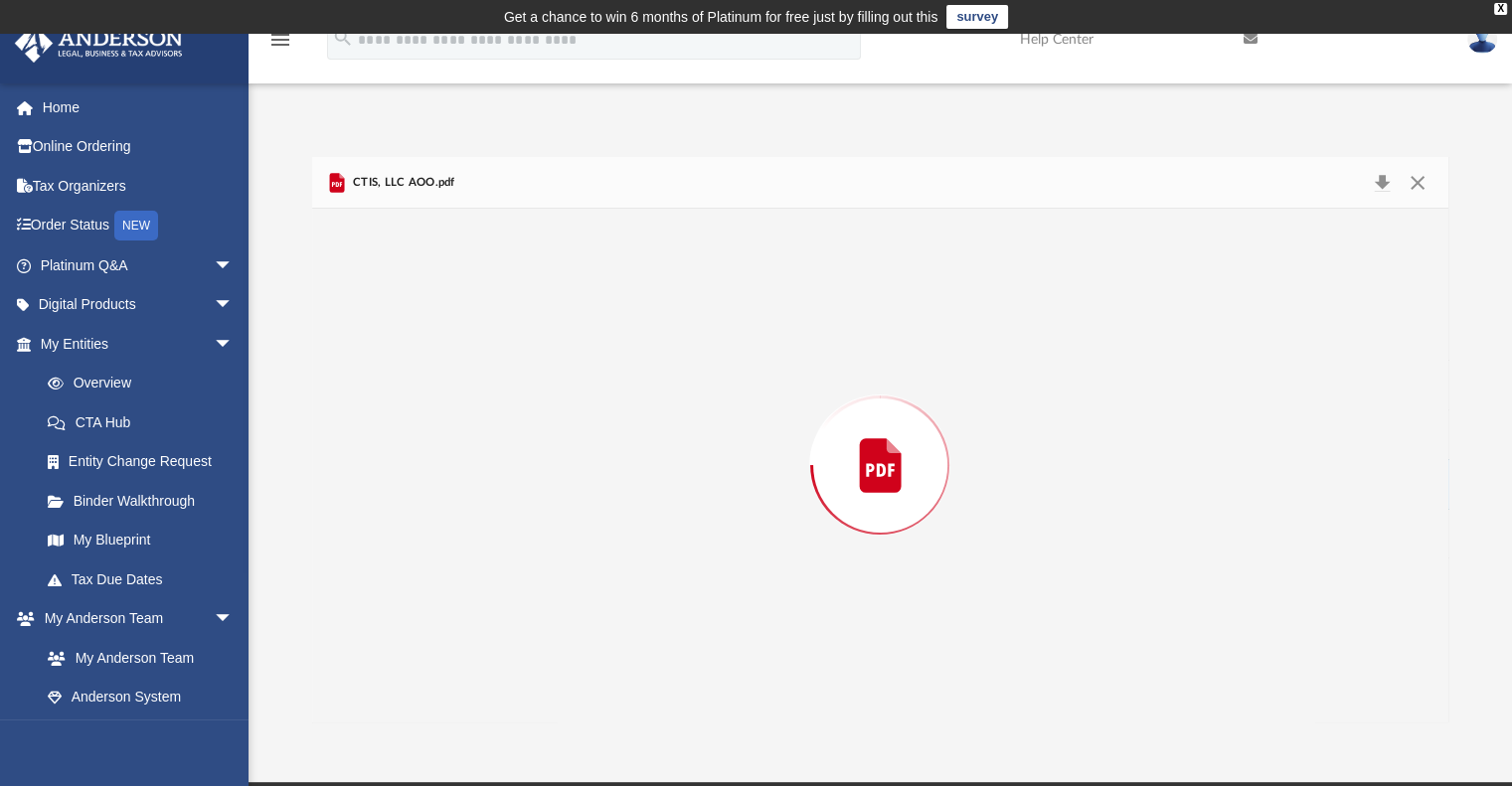 click at bounding box center (881, 465) 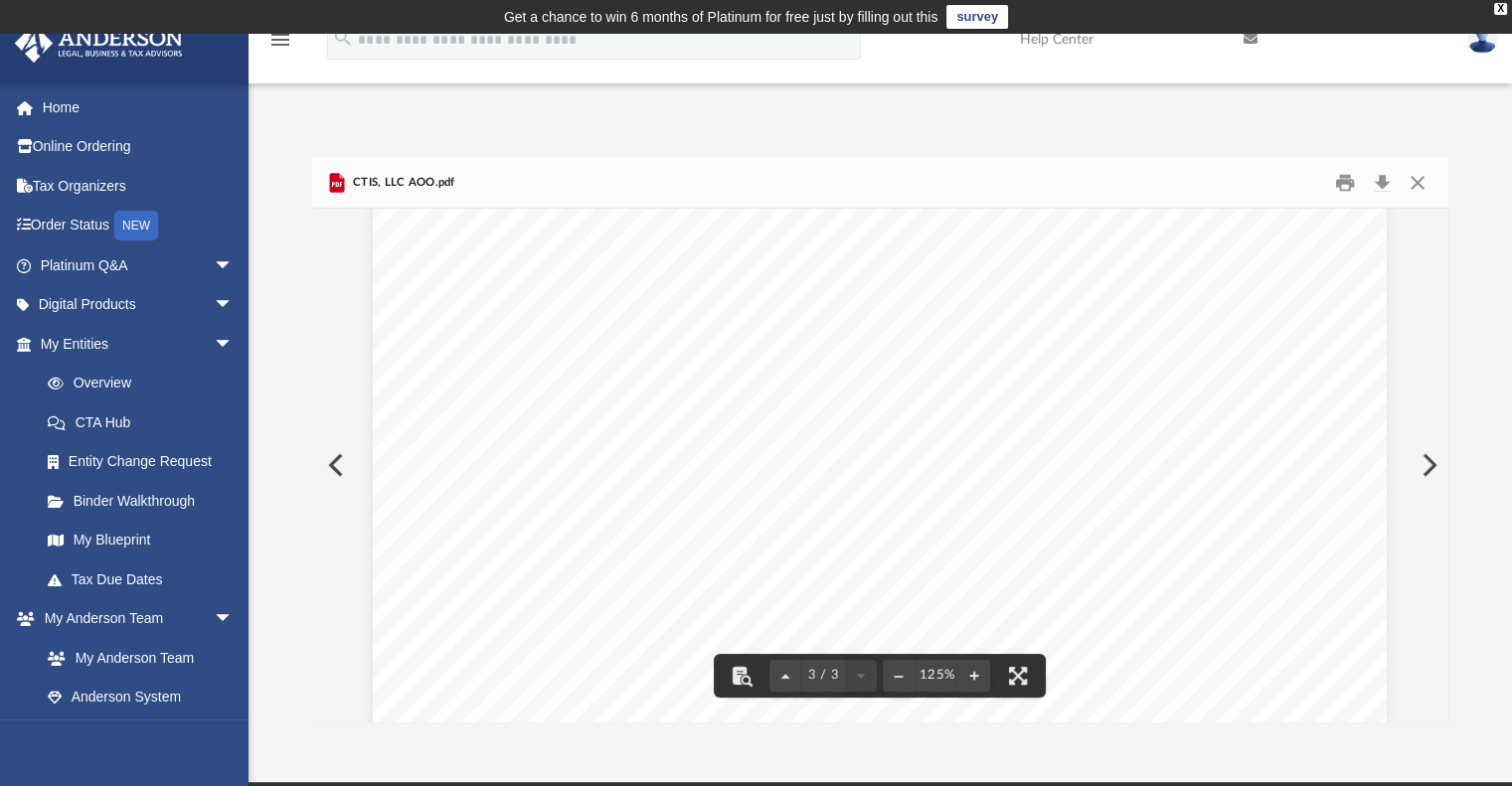scroll, scrollTop: 3594, scrollLeft: 0, axis: vertical 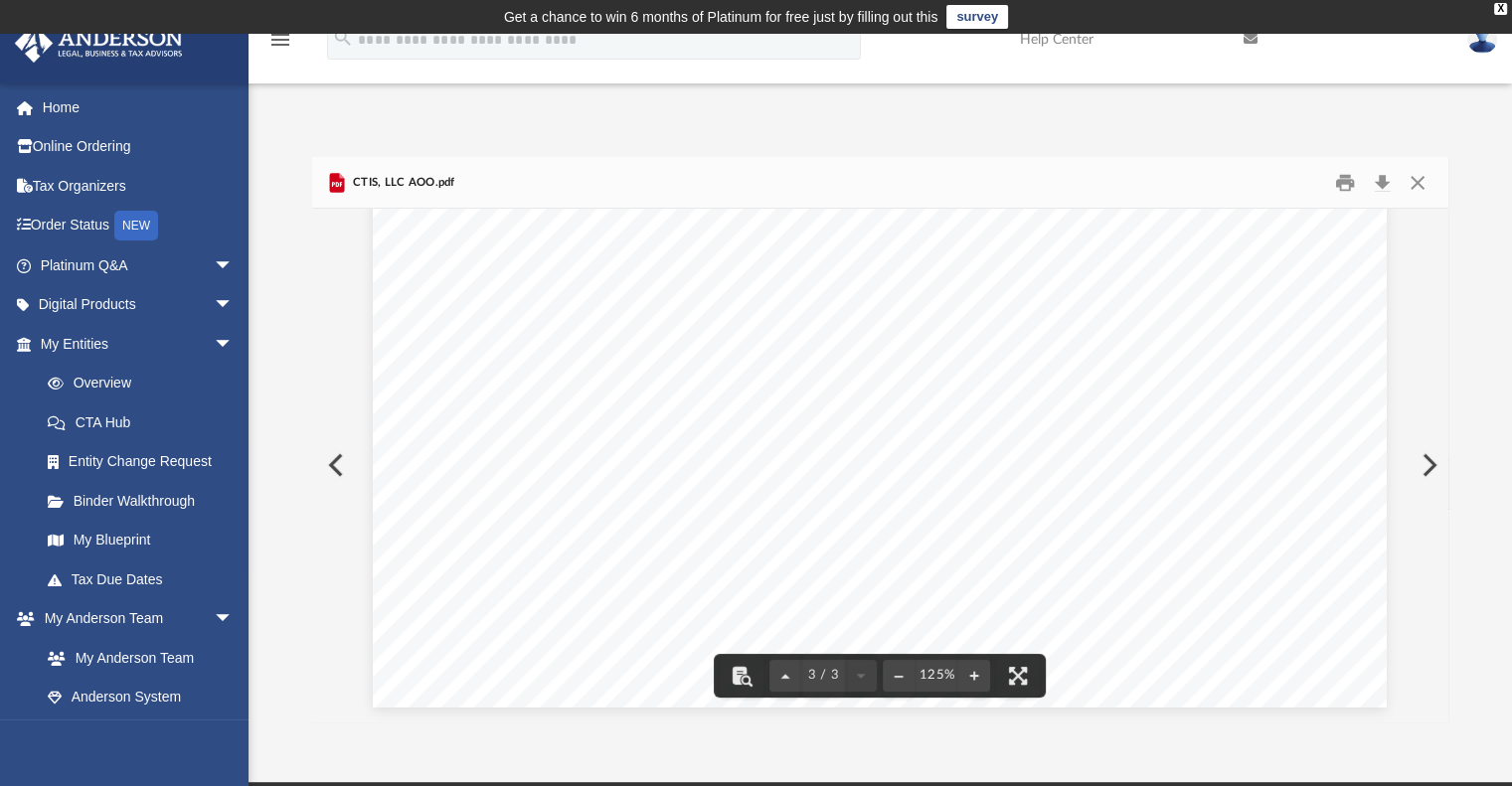 click at bounding box center [1428, 465] 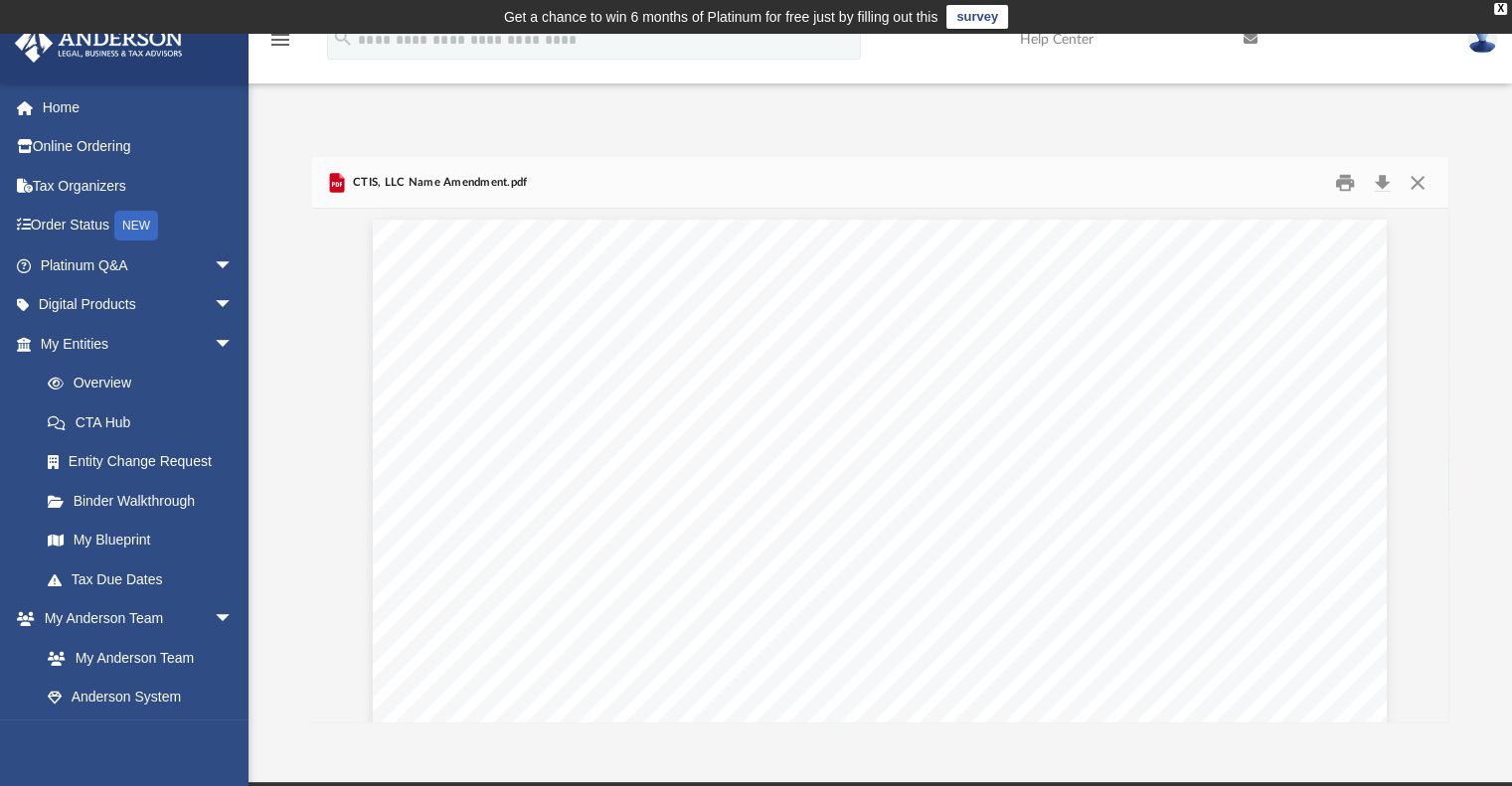 scroll, scrollTop: 0, scrollLeft: 0, axis: both 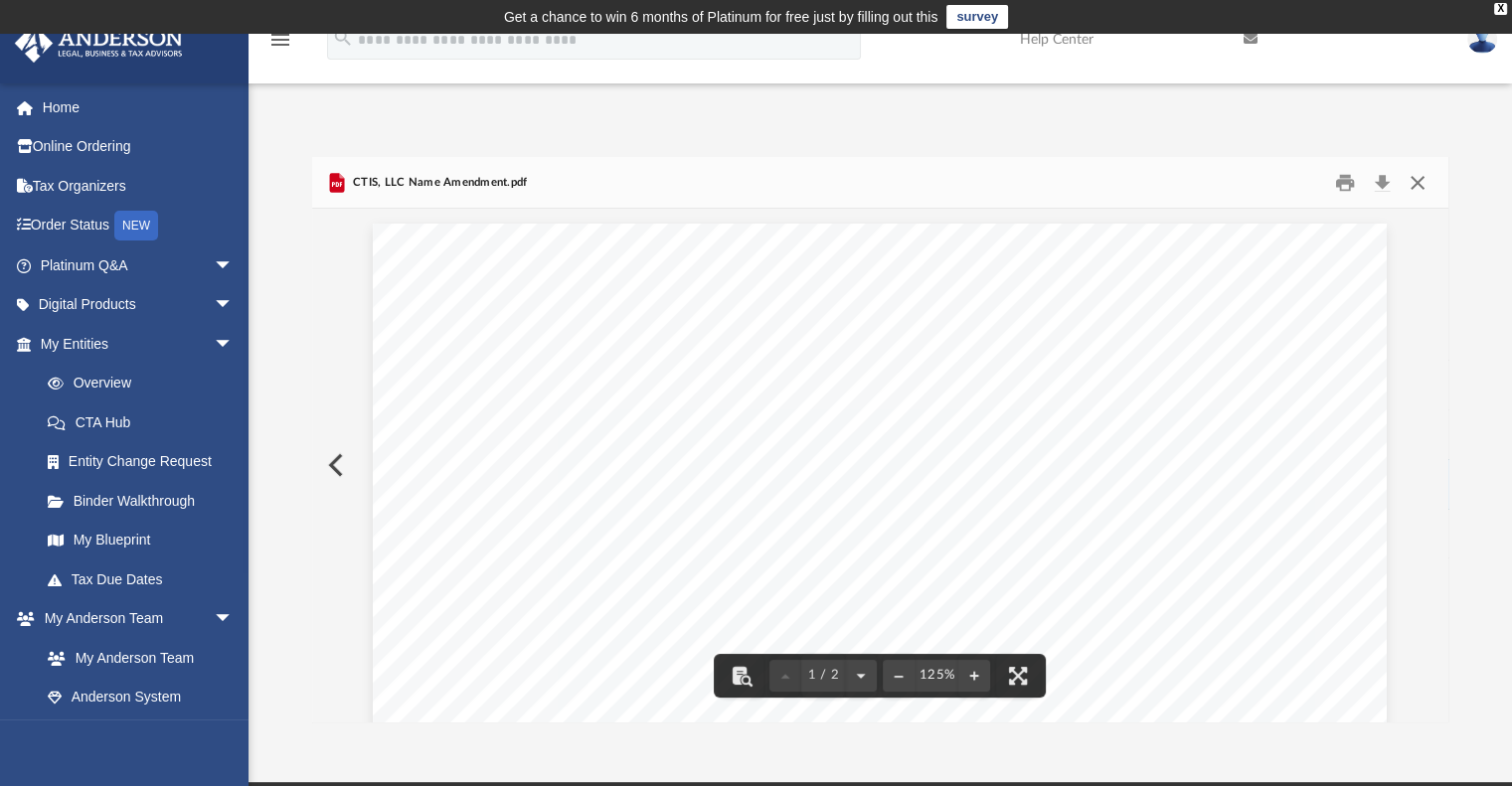 click at bounding box center (1418, 182) 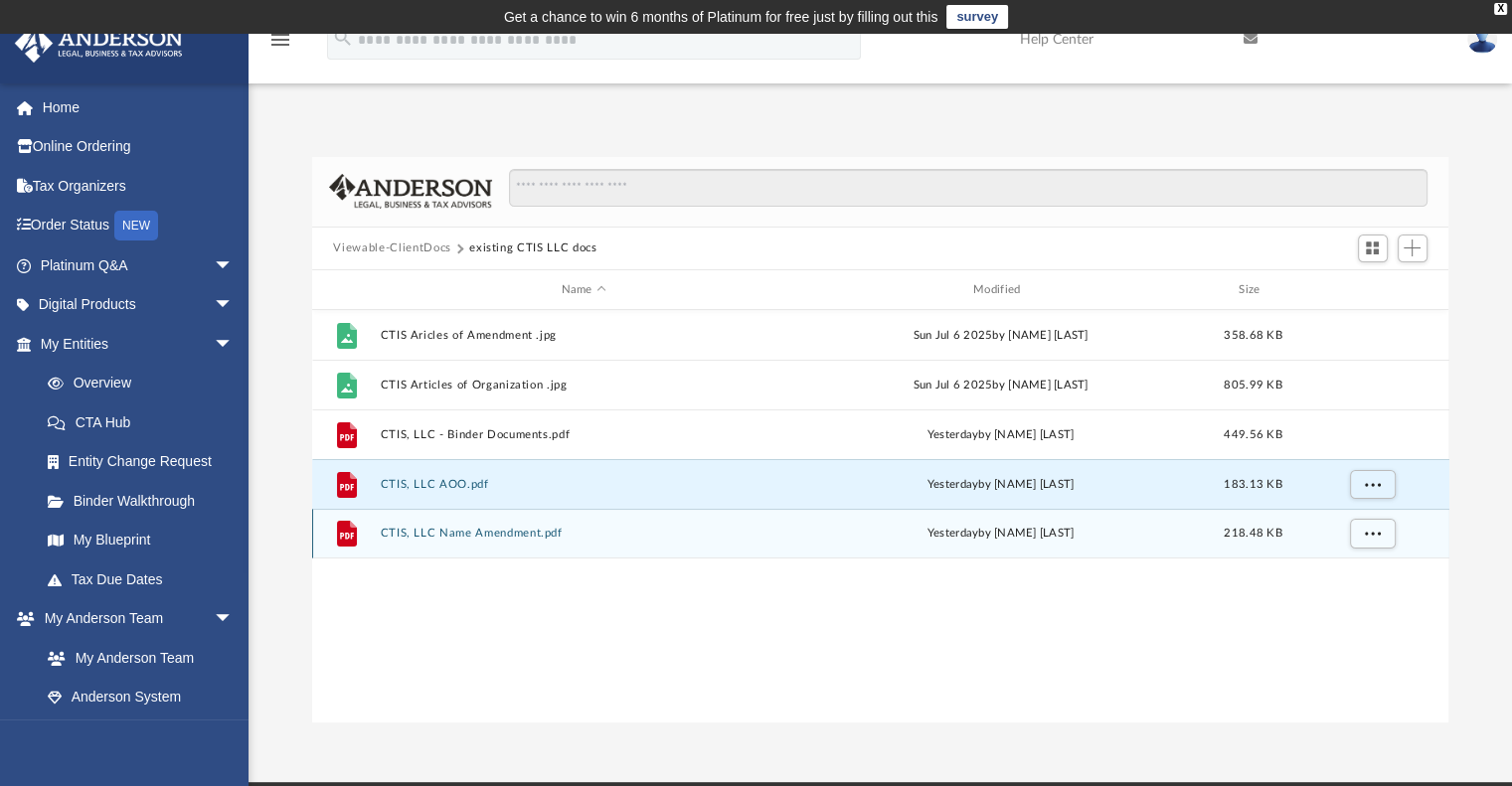 click on "File CTIS, LLC Name Amendment.pdf yesterday  by Carter Coons 218.48 KB" at bounding box center [881, 534] 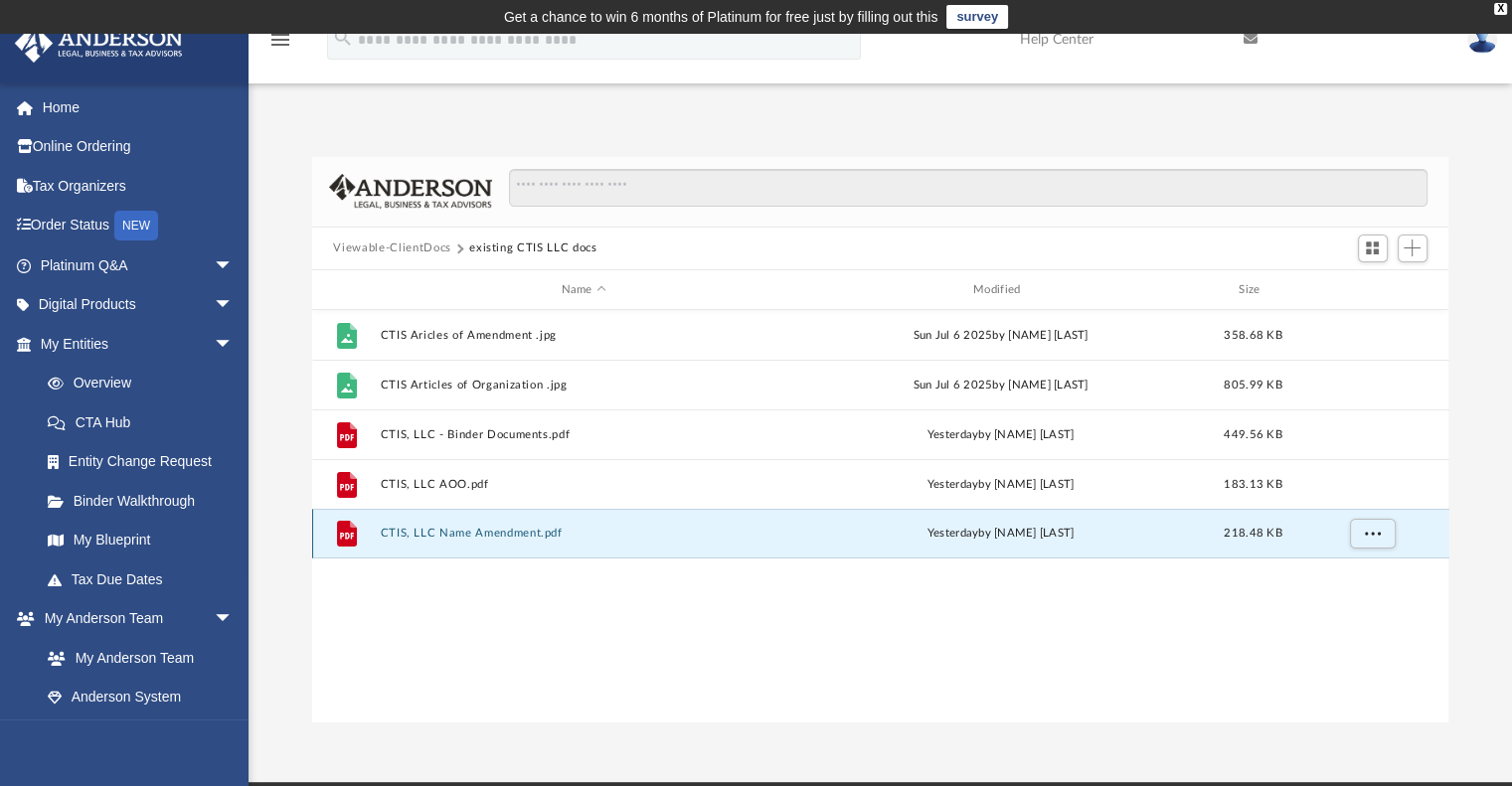 click on "File CTIS, LLC Name Amendment.pdf yesterday  by Carter Coons 218.48 KB" at bounding box center (881, 534) 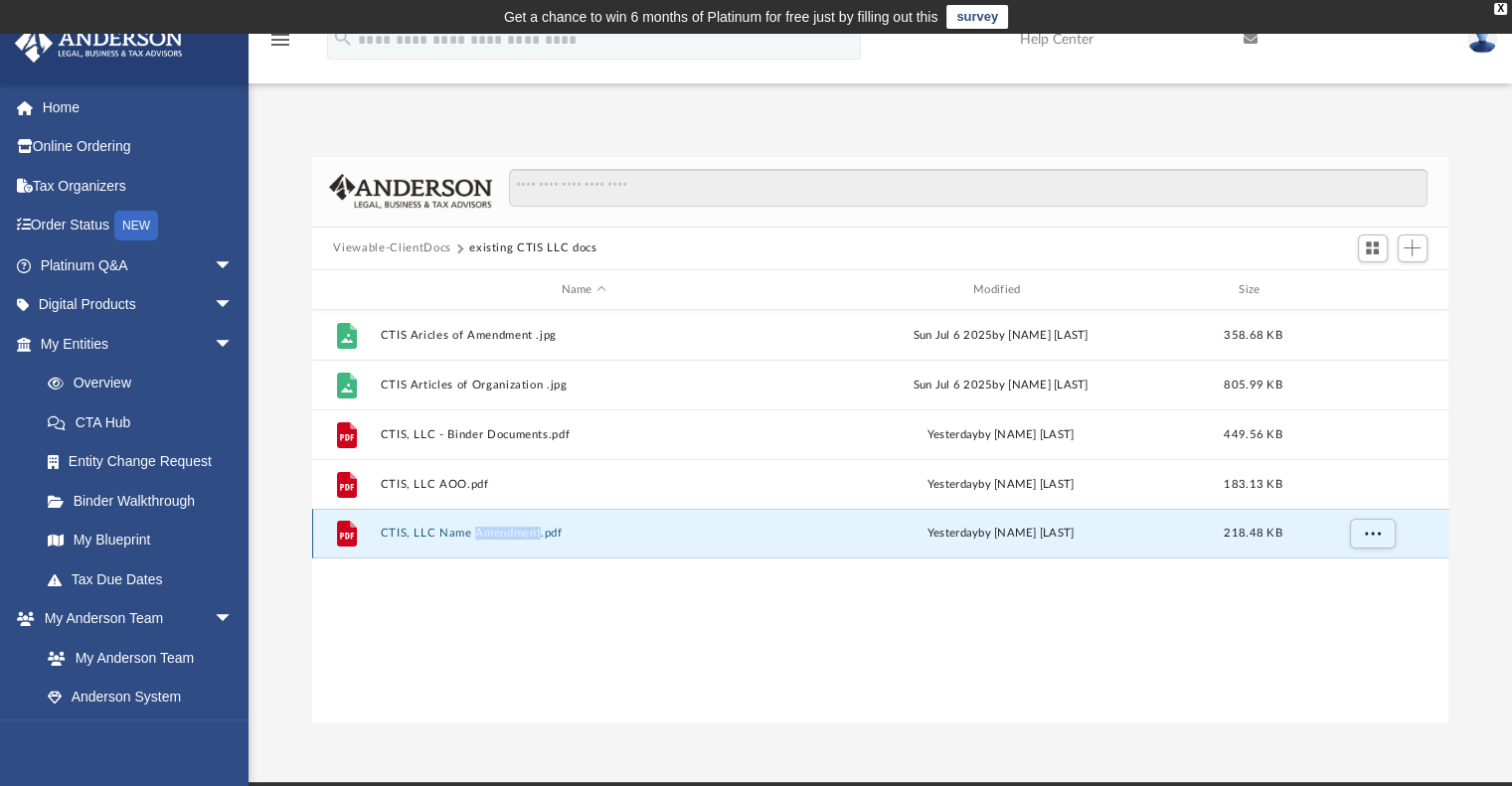 click on "File CTIS, LLC Name Amendment.pdf yesterday  by Carter Coons 218.48 KB" at bounding box center (881, 534) 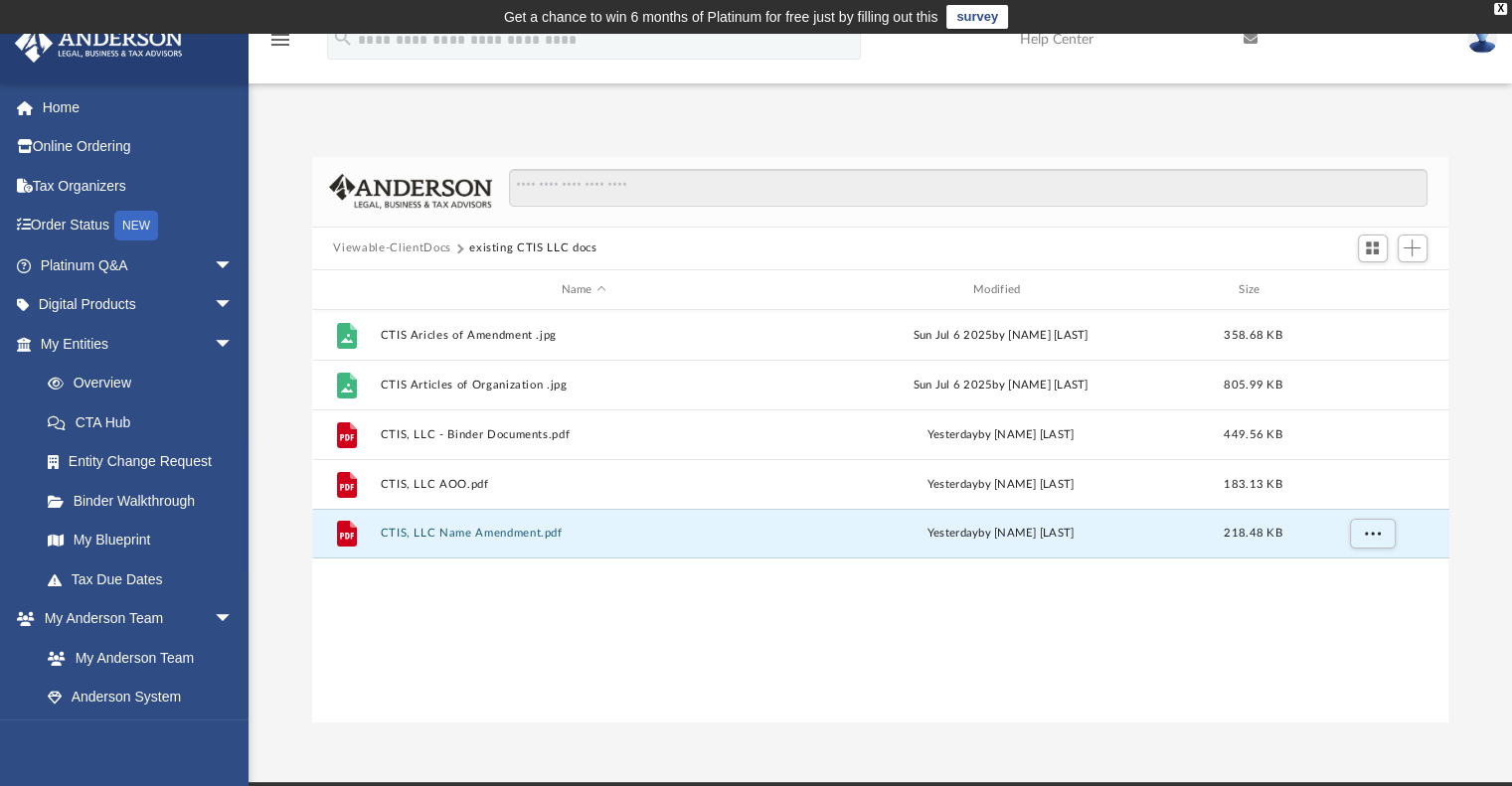 click on "File CTIS Aricles of Amendment .jpg Sun Jul 6 2025  by Greg Scott 358.68 KB File CTIS Articles of Organization .jpg Sun Jul 6 2025  by Greg Scott 805.99 KB File CTIS, LLC - Binder Documents.pdf yesterday  by Carter Coons 449.56 KB File CTIS, LLC AOO.pdf yesterday  by Carter Coons 183.13 KB File CTIS, LLC Name Amendment.pdf yesterday  by Carter Coons 218.48 KB" at bounding box center (881, 516) 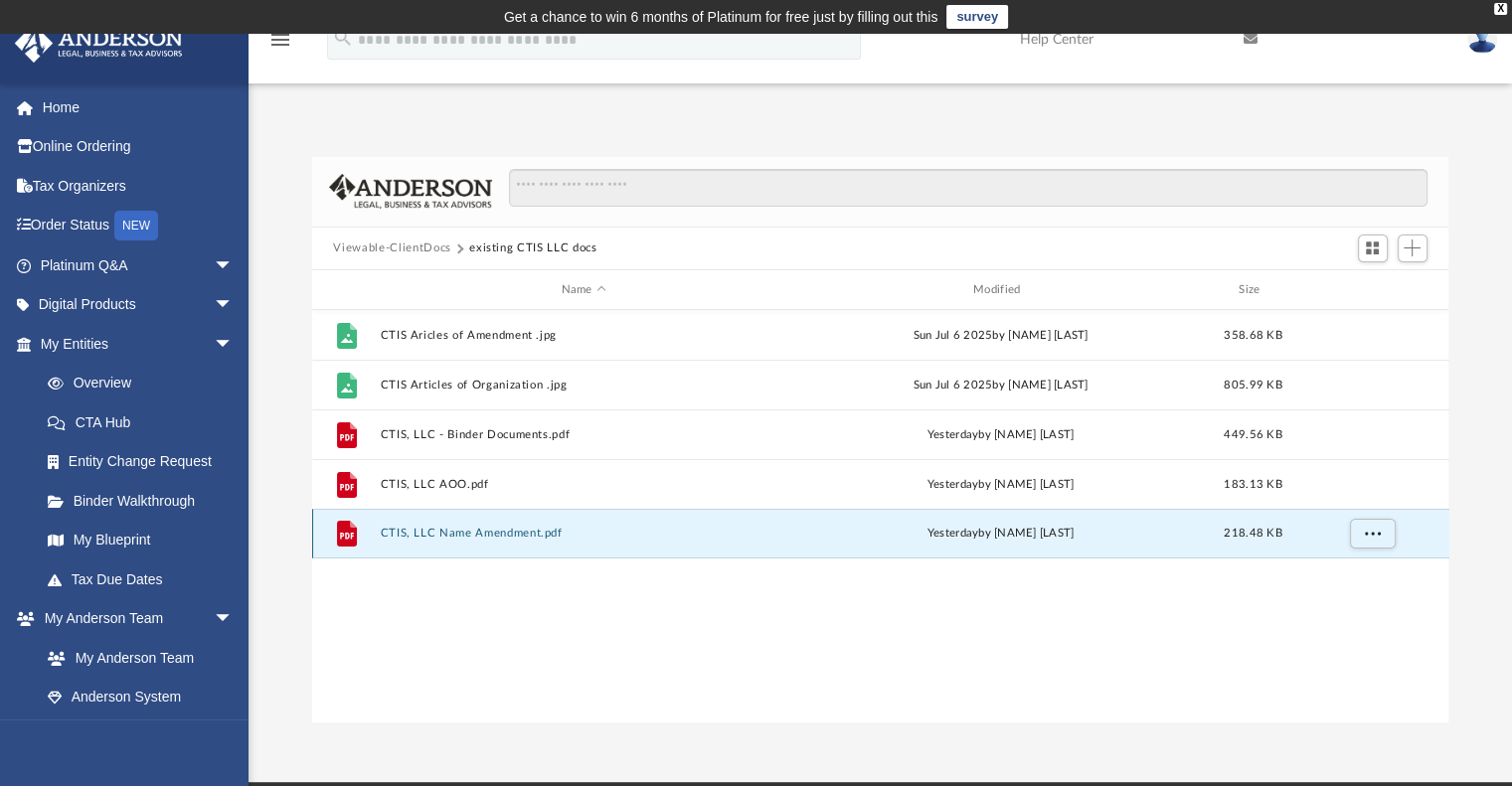 click on "CTIS, LLC Name Amendment.pdf" at bounding box center (584, 534) 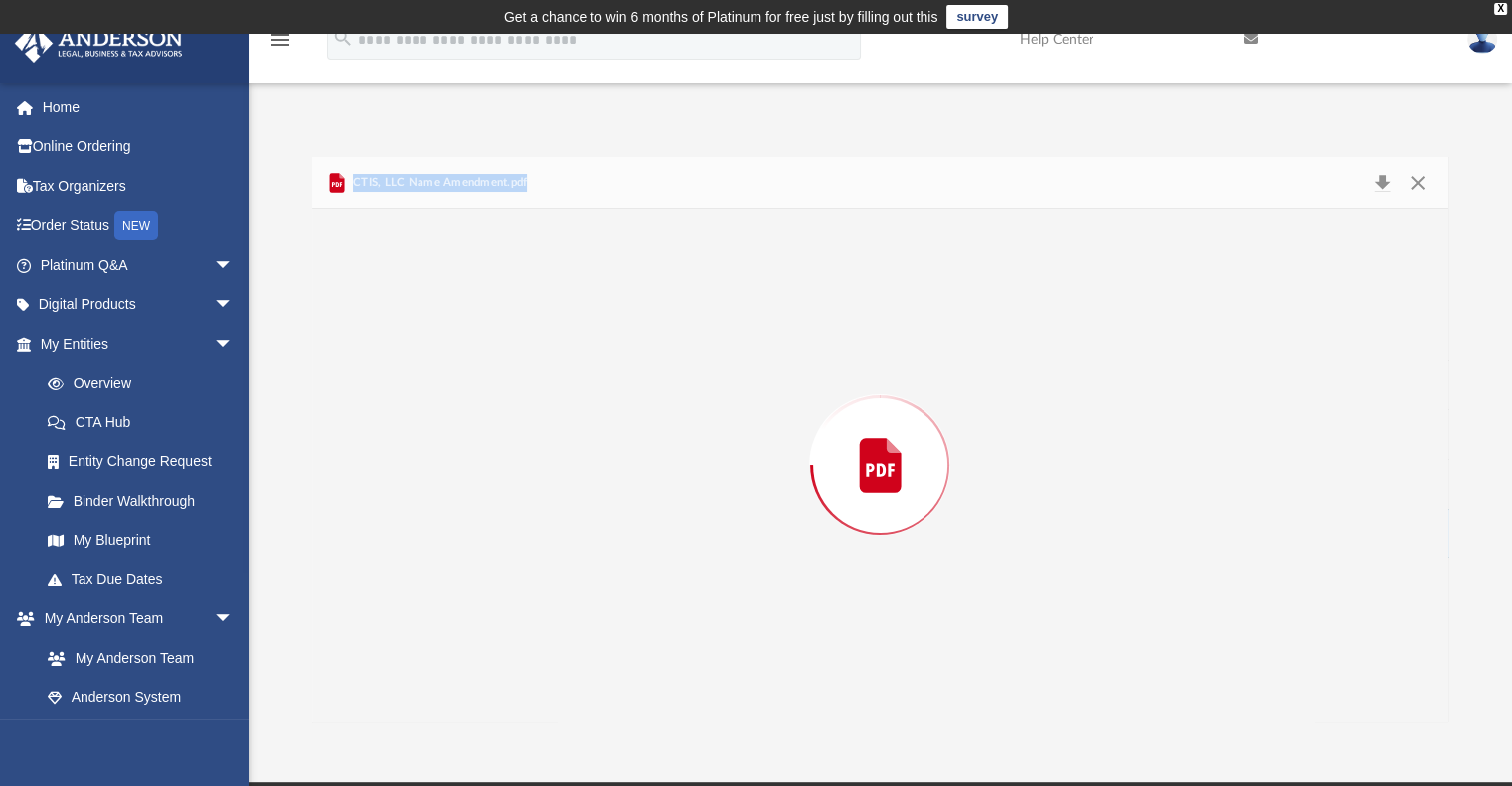 click at bounding box center (881, 465) 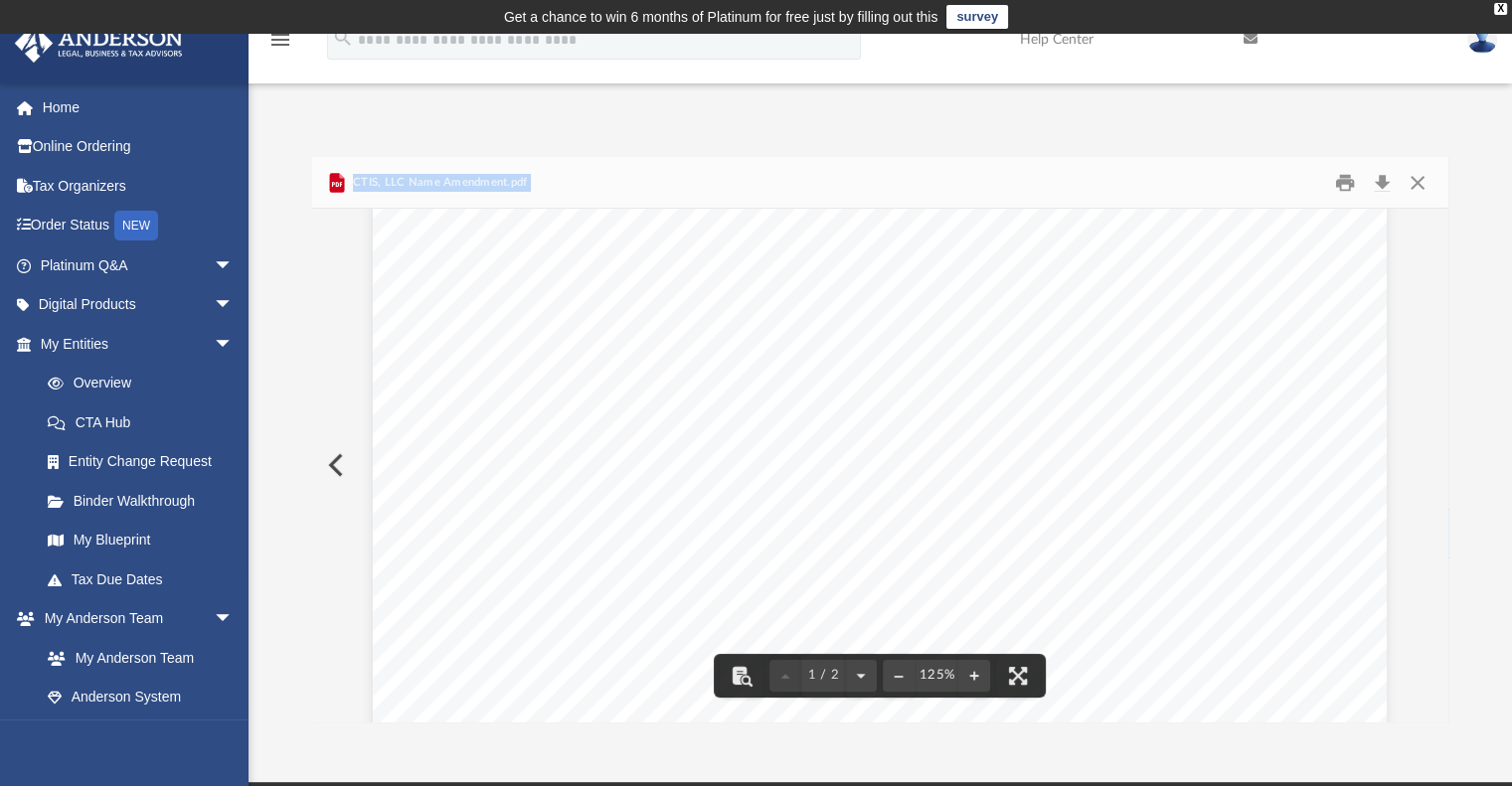 scroll, scrollTop: 0, scrollLeft: 0, axis: both 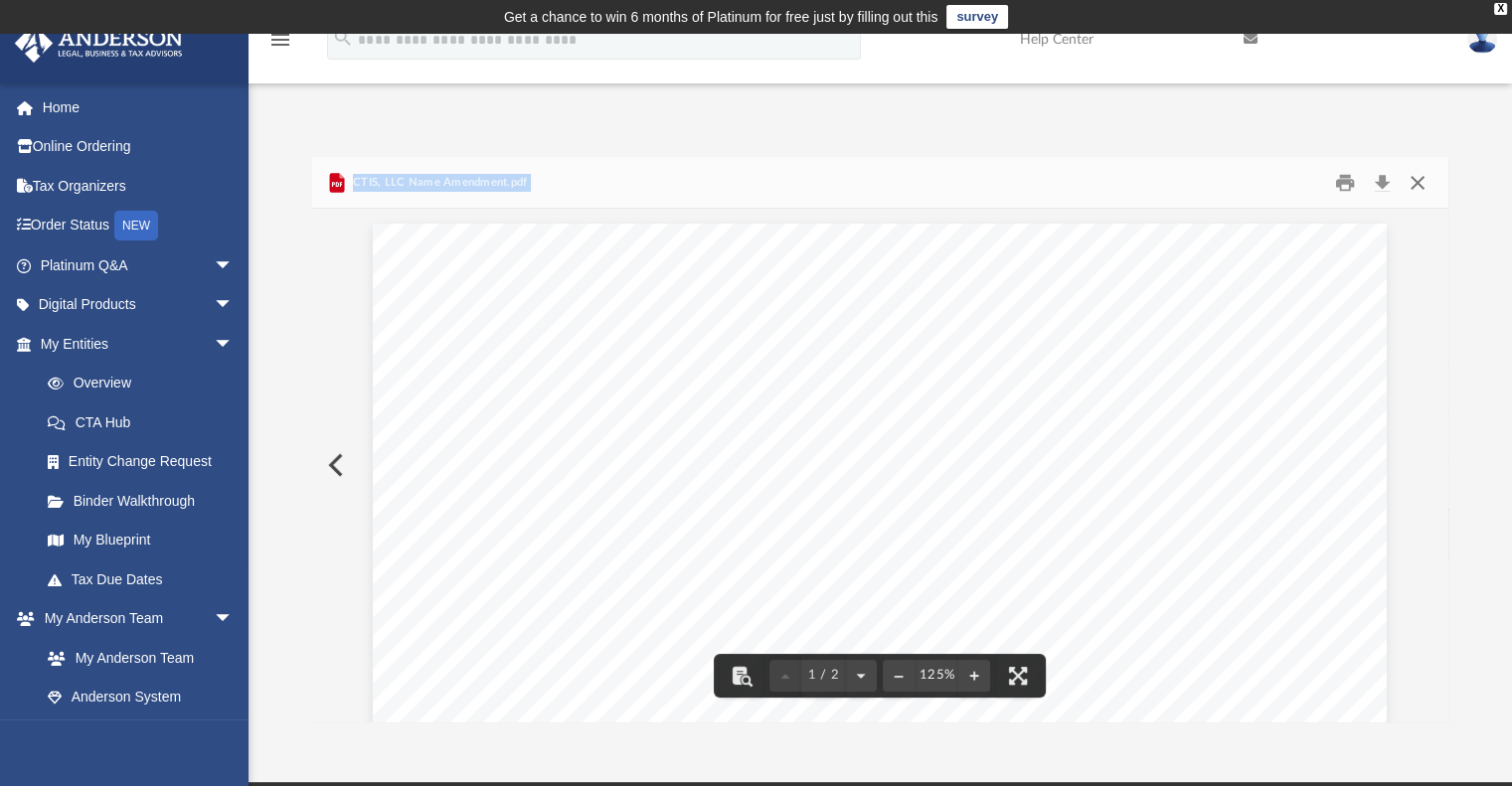 click at bounding box center [1418, 182] 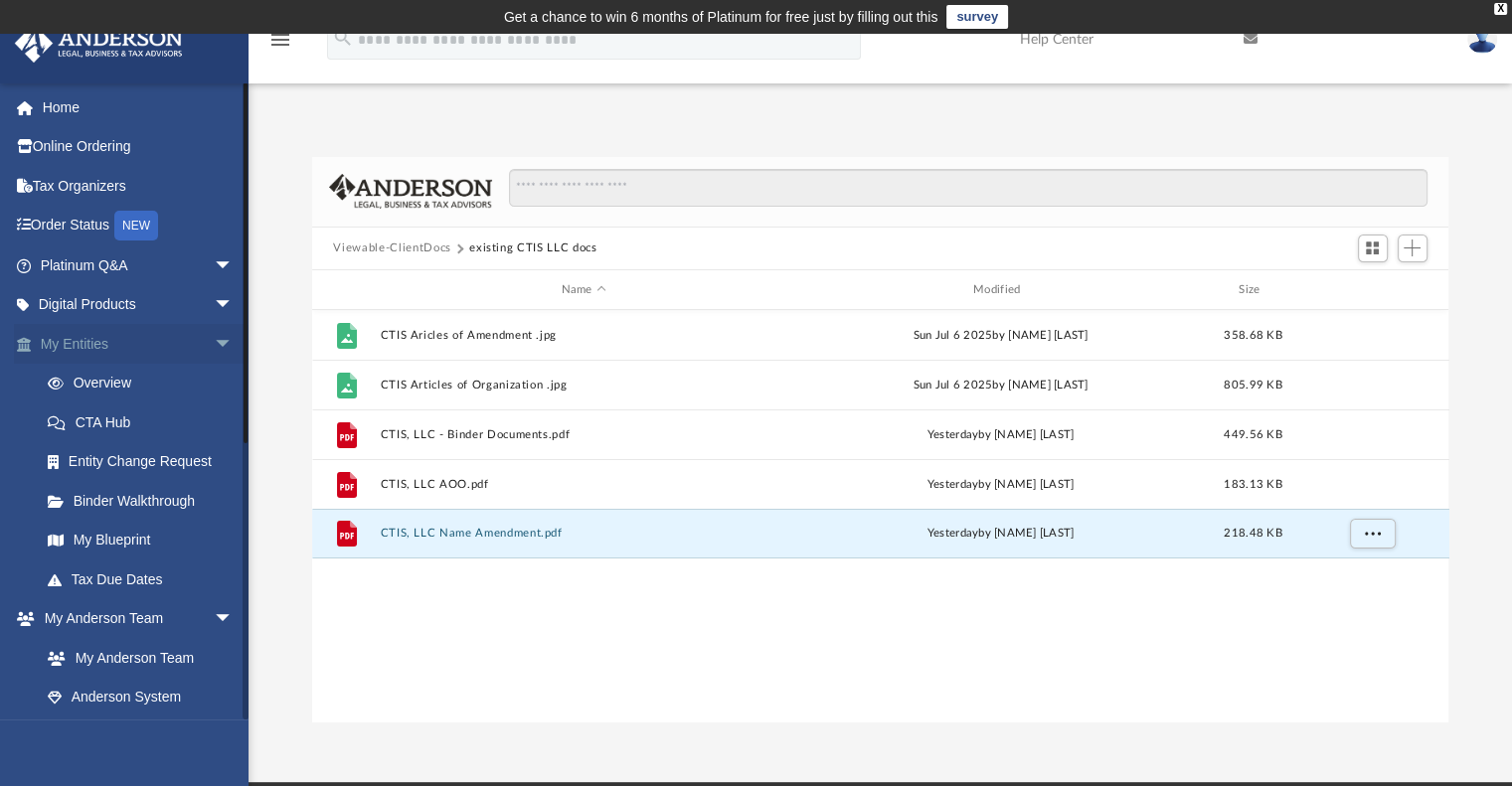 click on "My Entities arrow_drop_down" at bounding box center (138, 344) 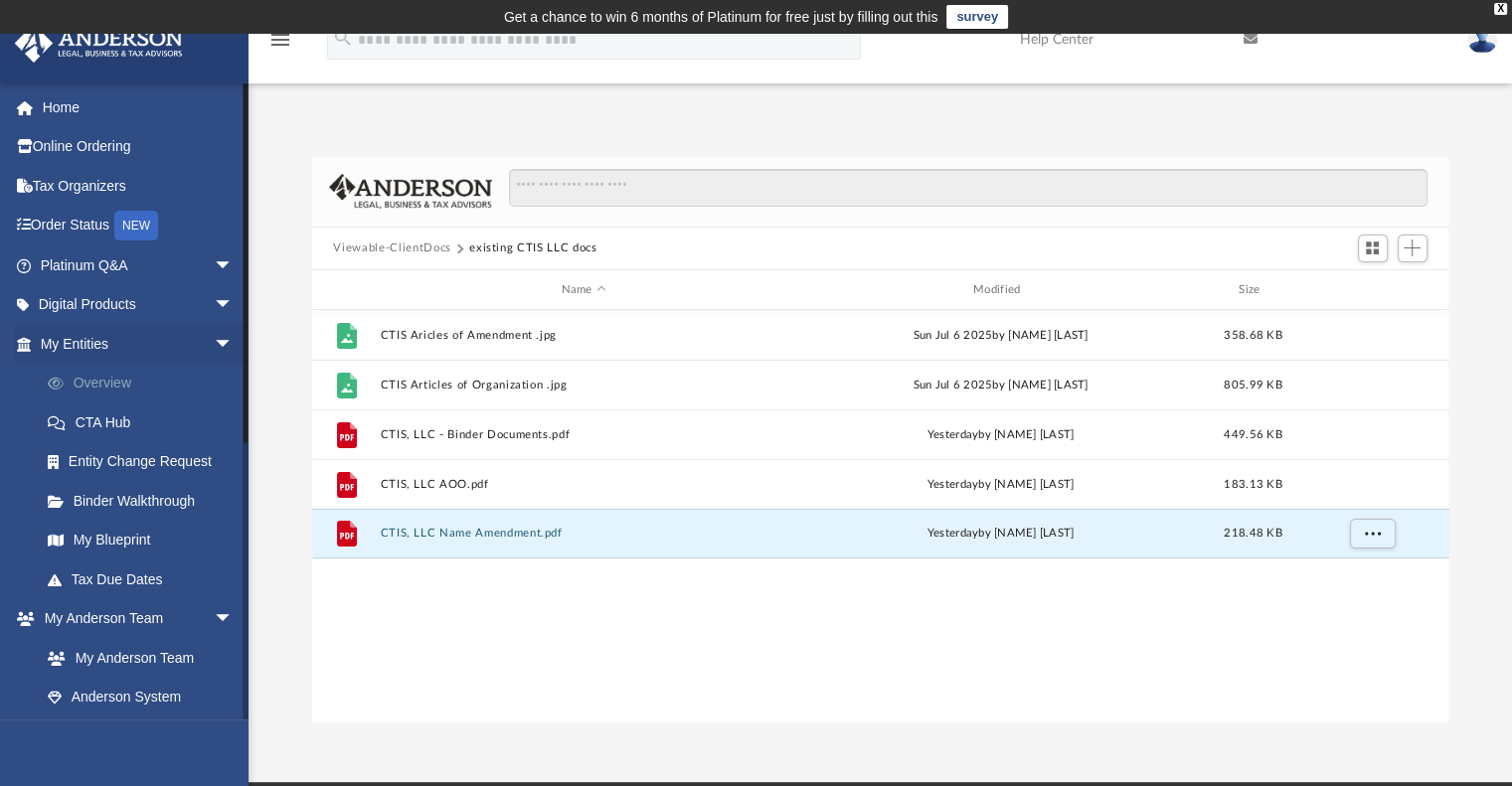 click on "Overview" at bounding box center (145, 384) 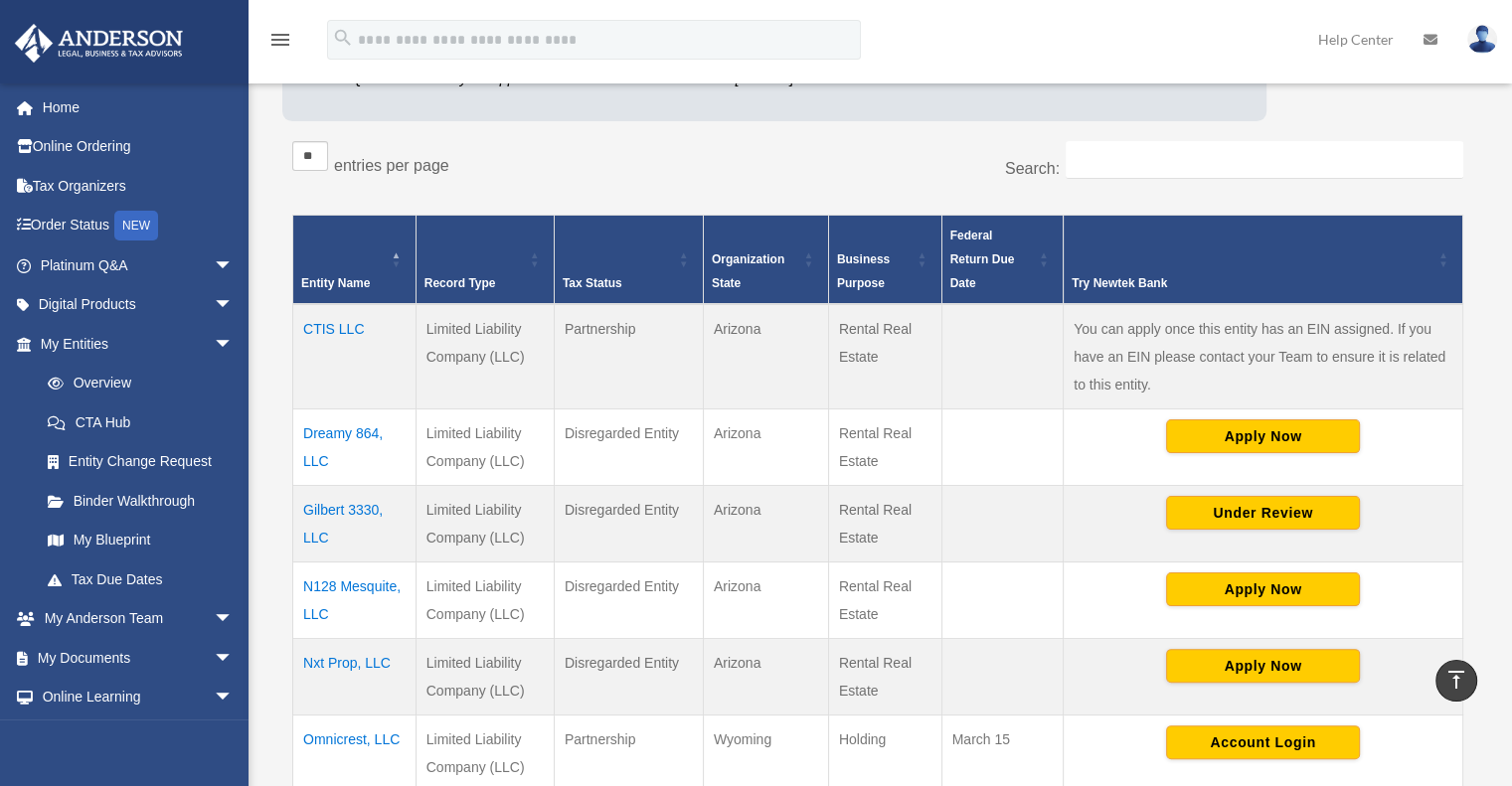 scroll, scrollTop: 234, scrollLeft: 0, axis: vertical 